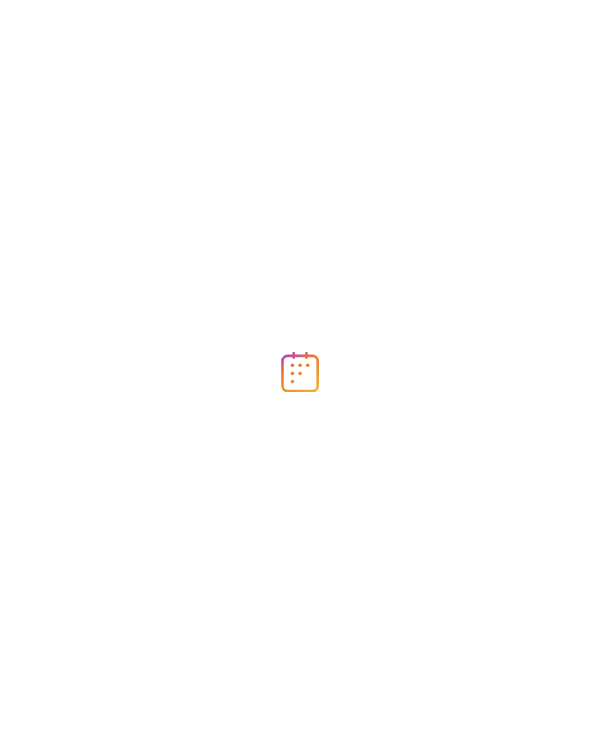 scroll, scrollTop: 0, scrollLeft: 0, axis: both 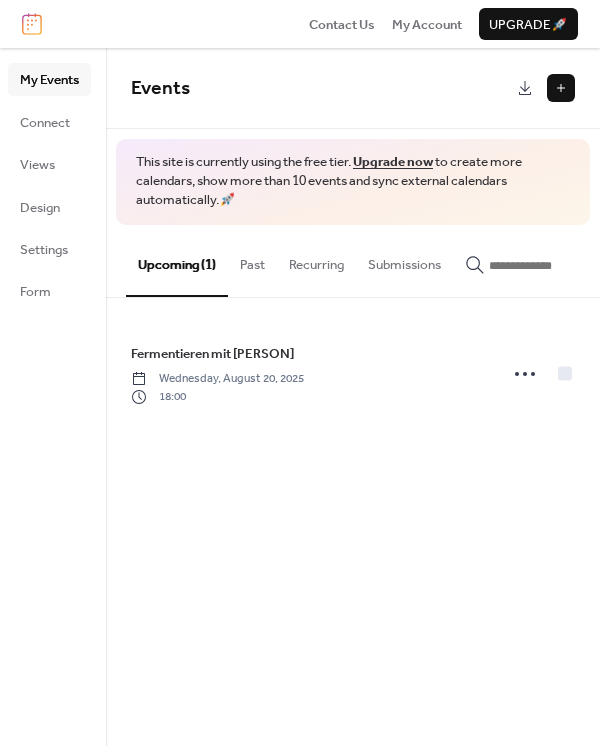 click at bounding box center (561, 88) 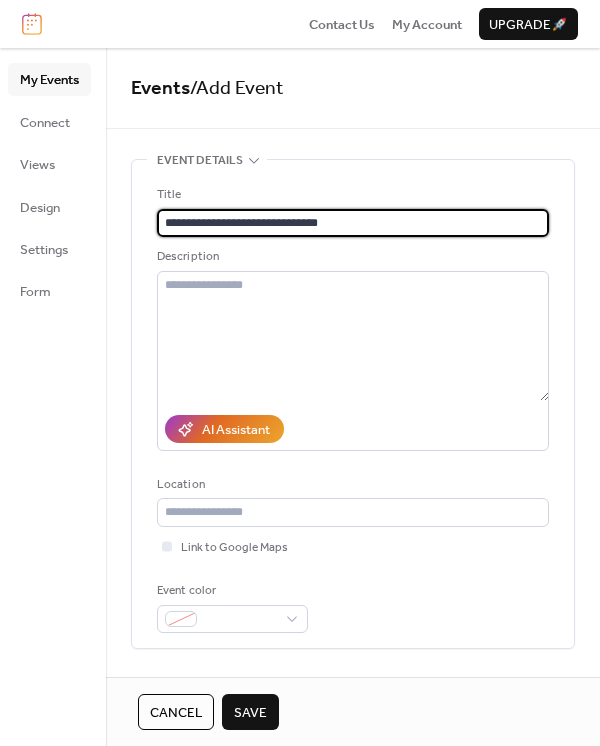 type on "**********" 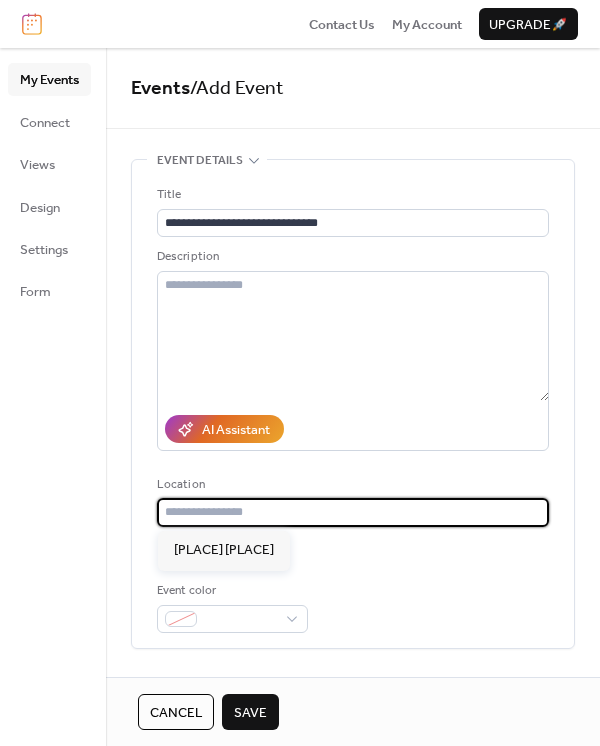 click at bounding box center (353, 512) 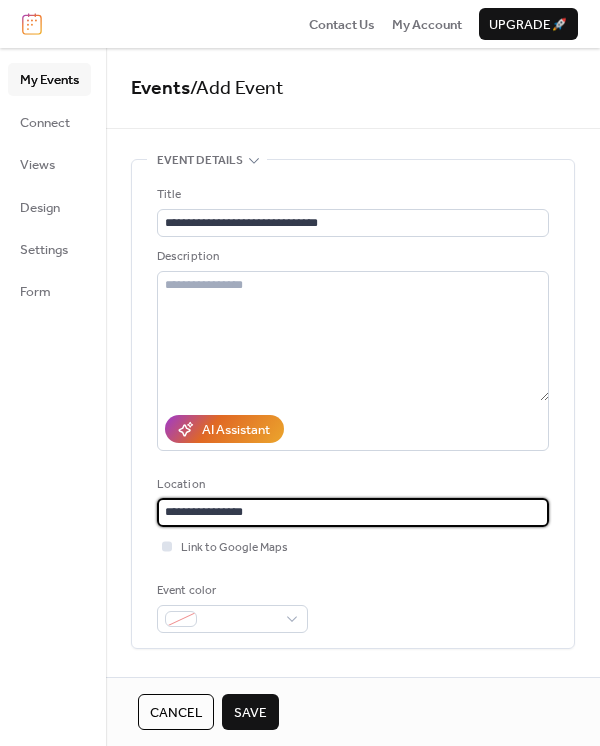 type on "**********" 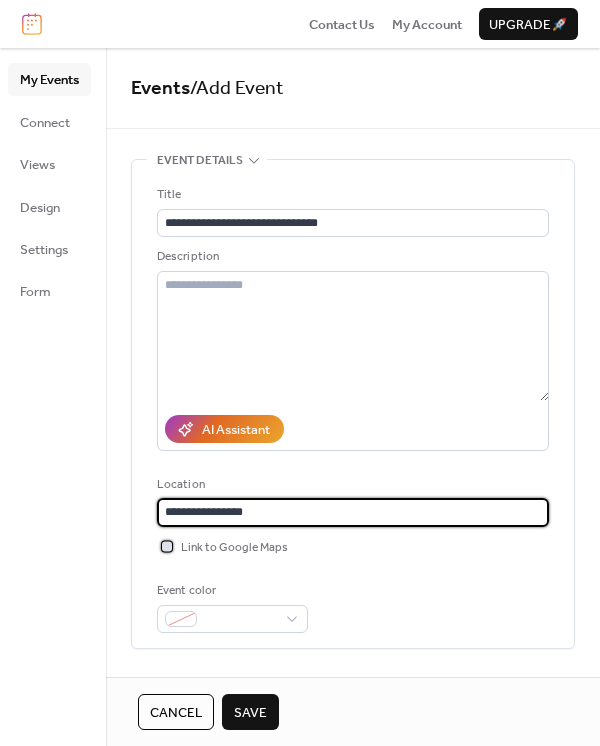 click on "Link to Google Maps" at bounding box center [234, 548] 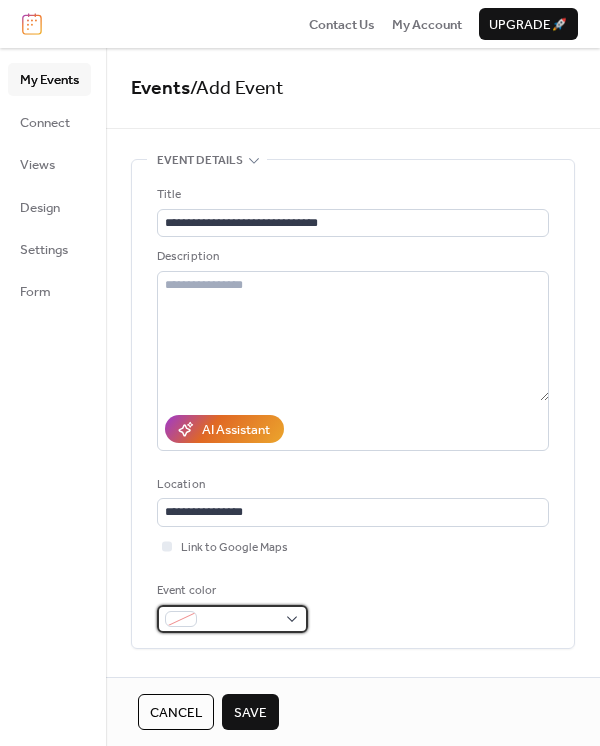 click at bounding box center (240, 620) 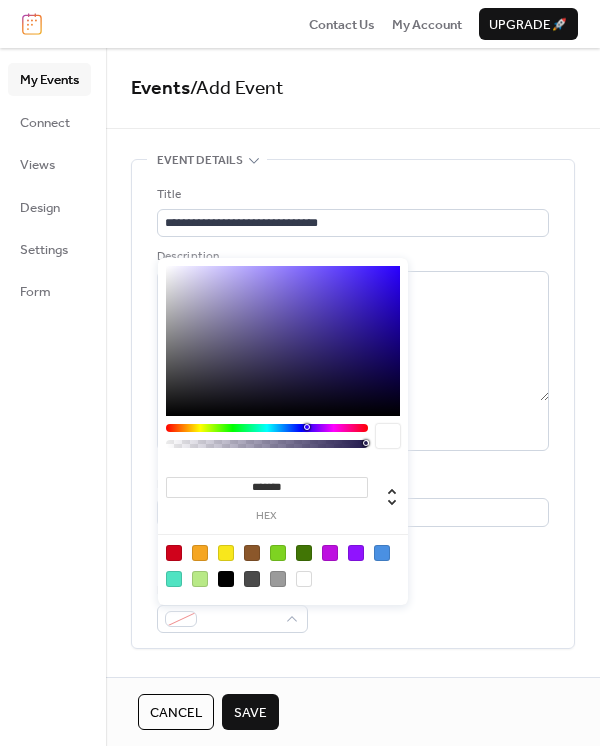 click at bounding box center [278, 553] 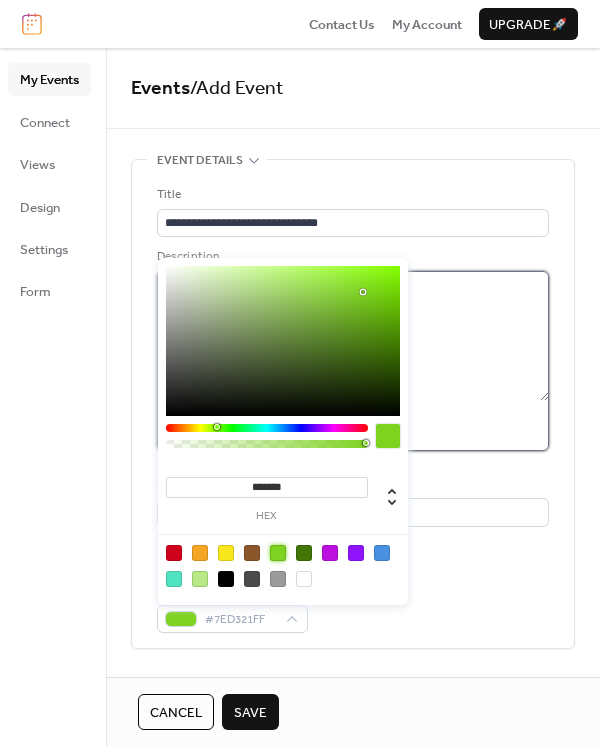 click at bounding box center [353, 336] 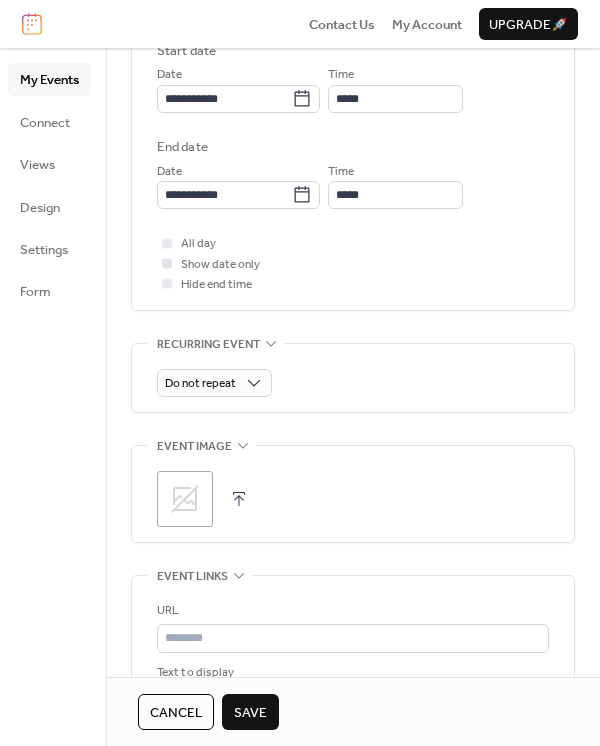 scroll, scrollTop: 555, scrollLeft: 0, axis: vertical 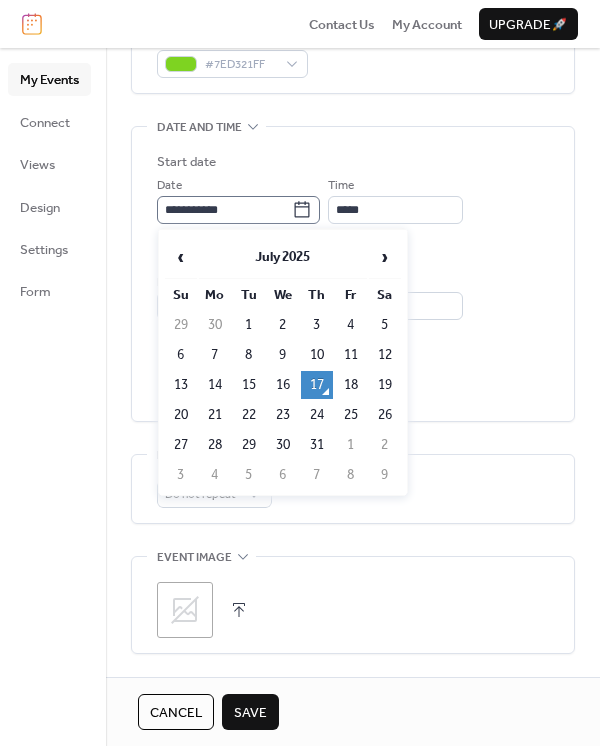 click 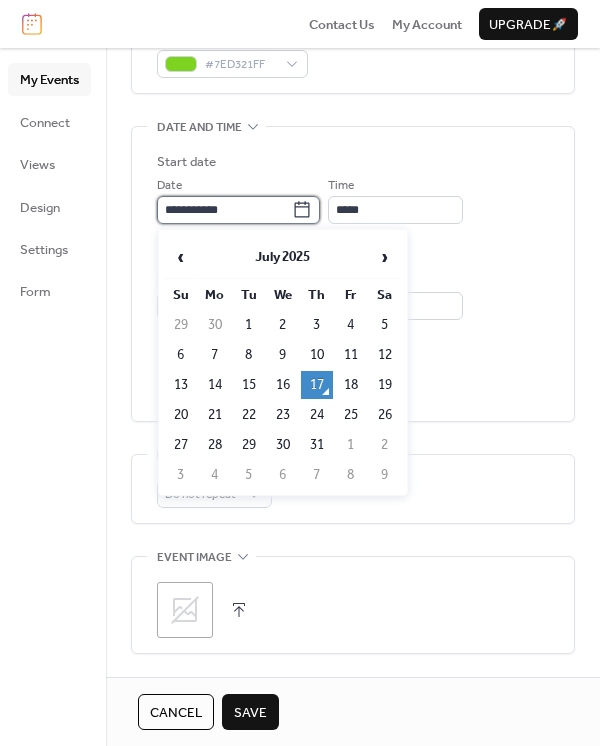 click on "**********" at bounding box center [224, 210] 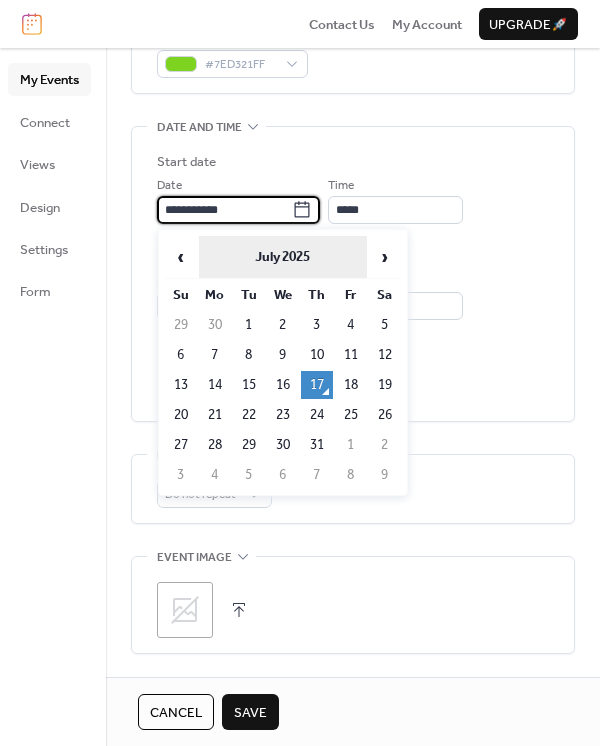 click on "July 2025" at bounding box center (283, 257) 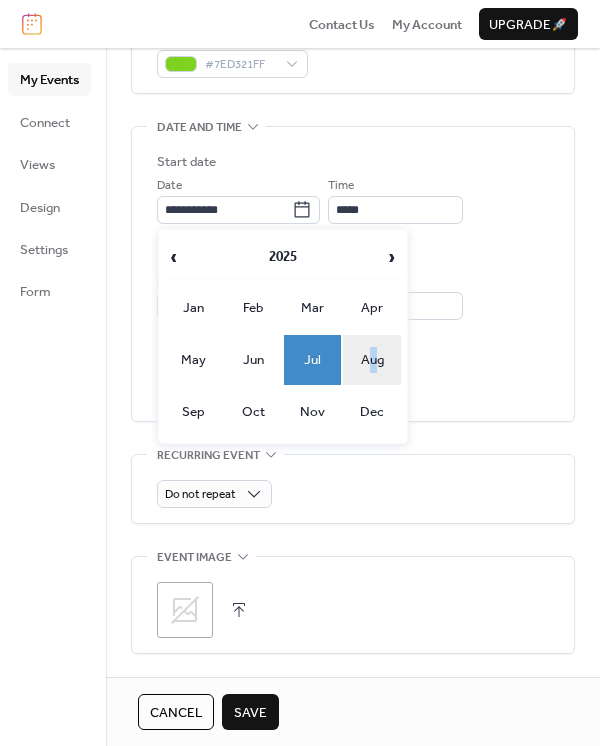 click on "Aug" at bounding box center [372, 360] 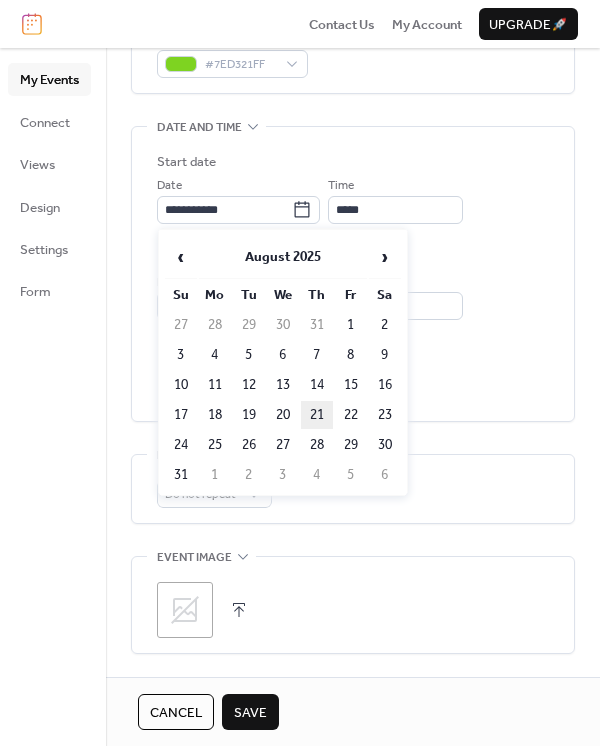 click on "21" at bounding box center (317, 415) 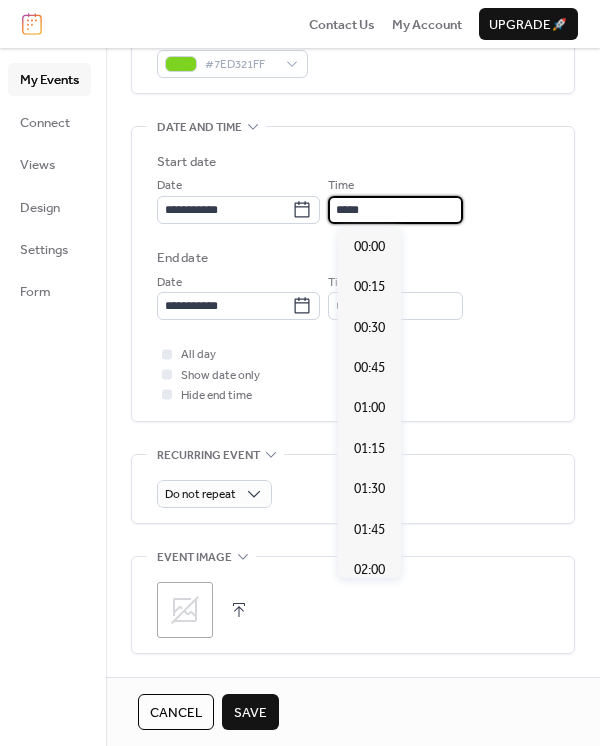 click on "*****" at bounding box center (395, 210) 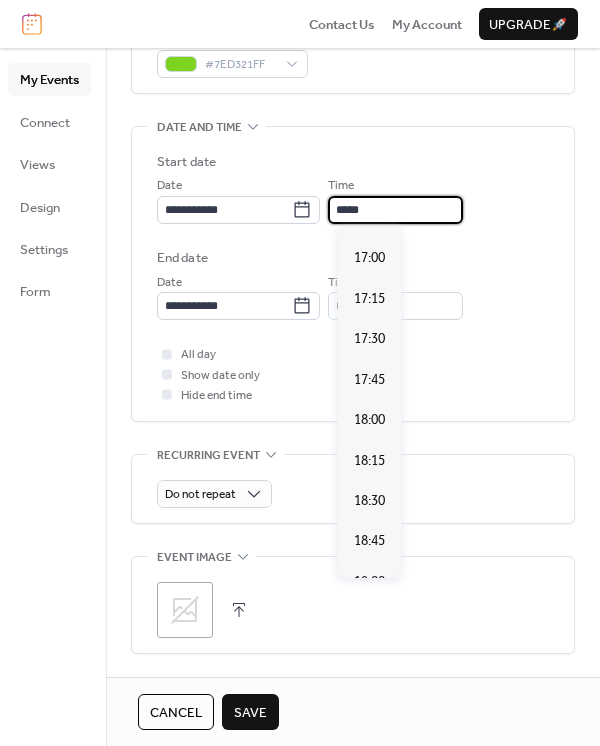 scroll, scrollTop: 2847, scrollLeft: 0, axis: vertical 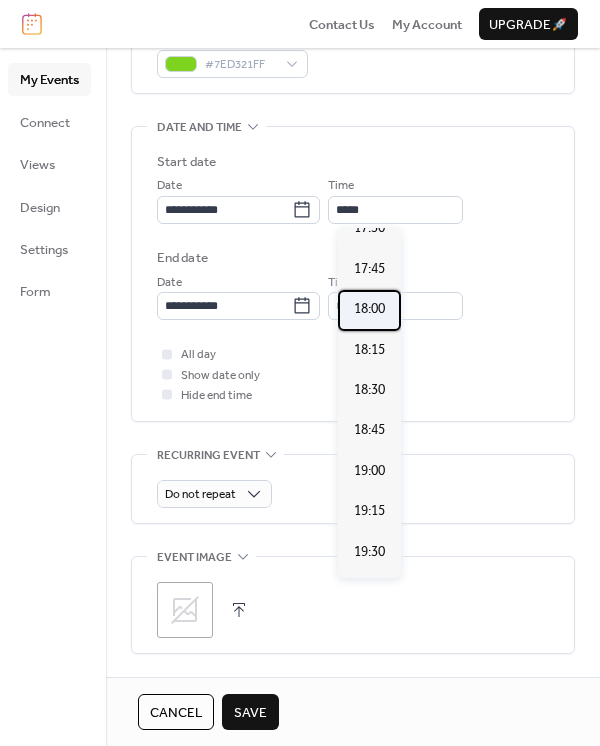 click on "18:00" at bounding box center (369, 309) 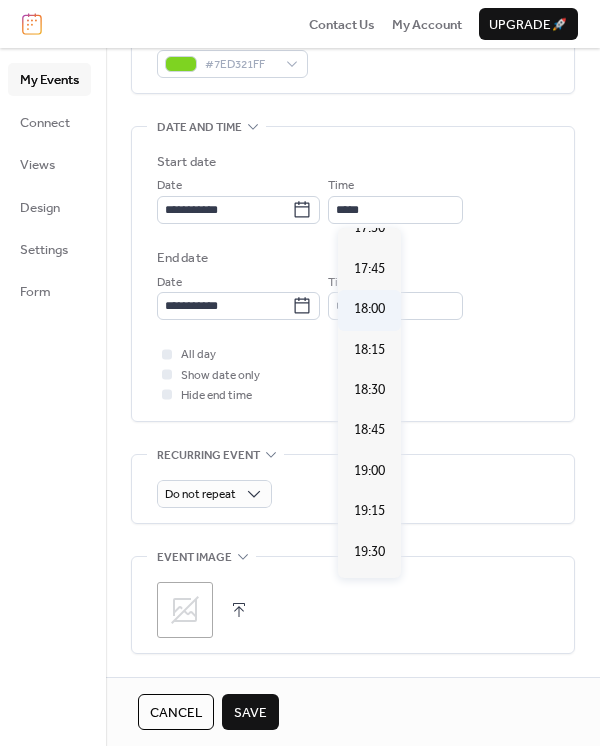 type on "*****" 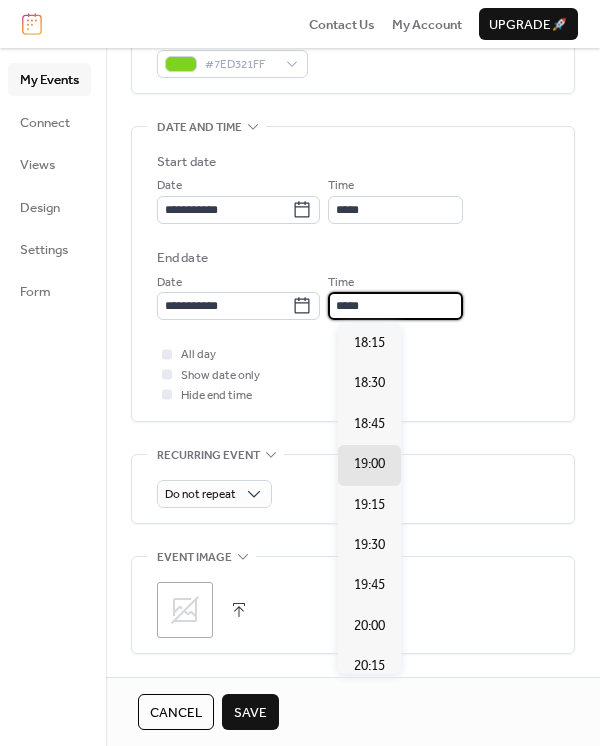 click on "*****" at bounding box center [395, 306] 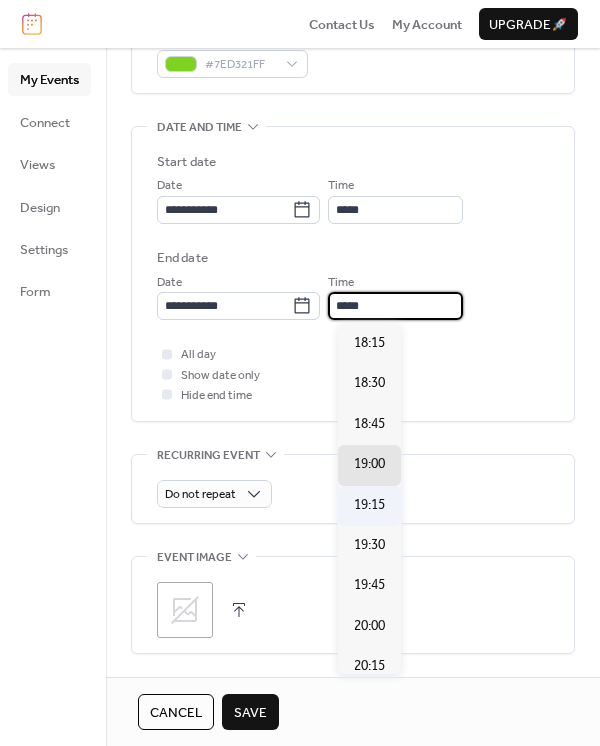 scroll, scrollTop: 333, scrollLeft: 0, axis: vertical 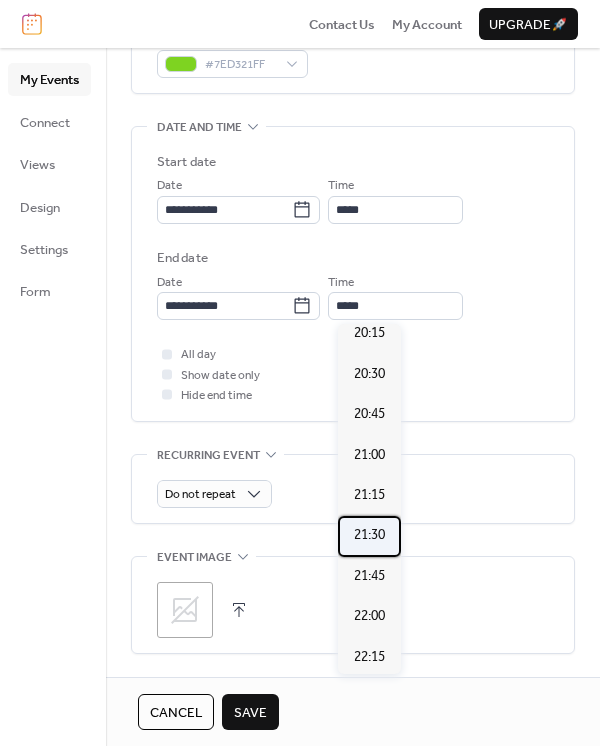 click on "21:30" at bounding box center (369, 535) 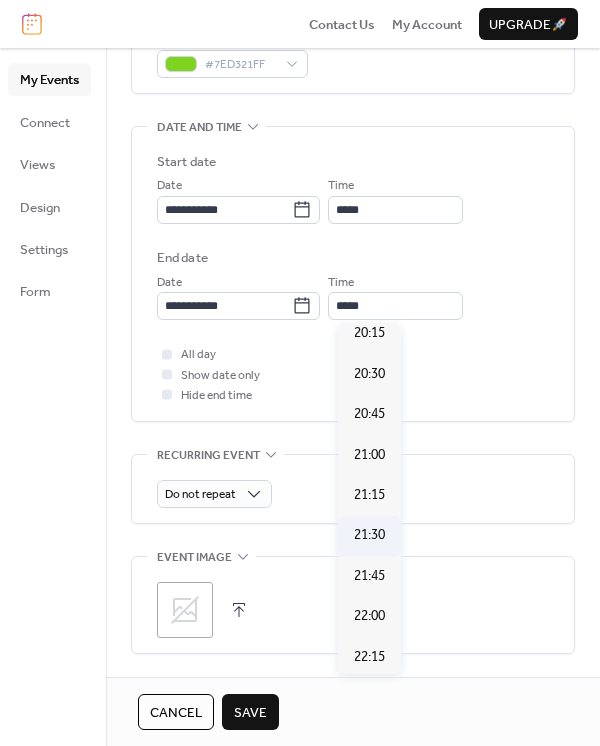 type on "*****" 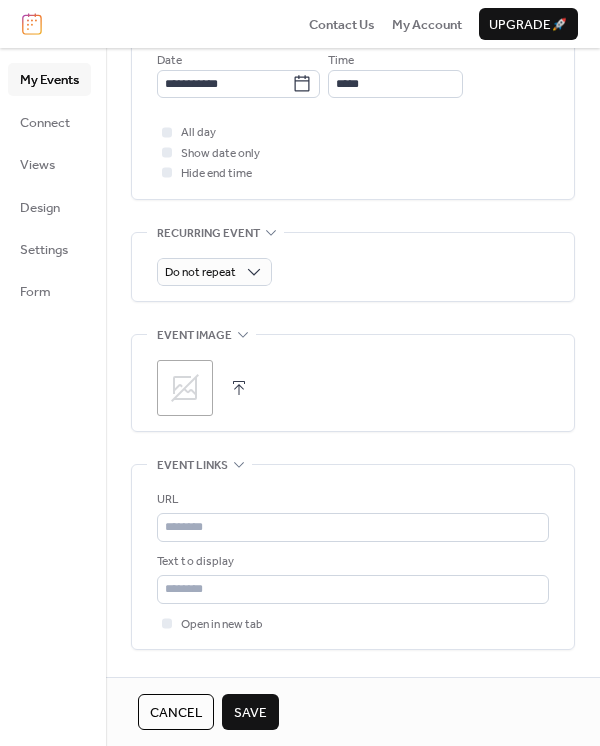 scroll, scrollTop: 888, scrollLeft: 0, axis: vertical 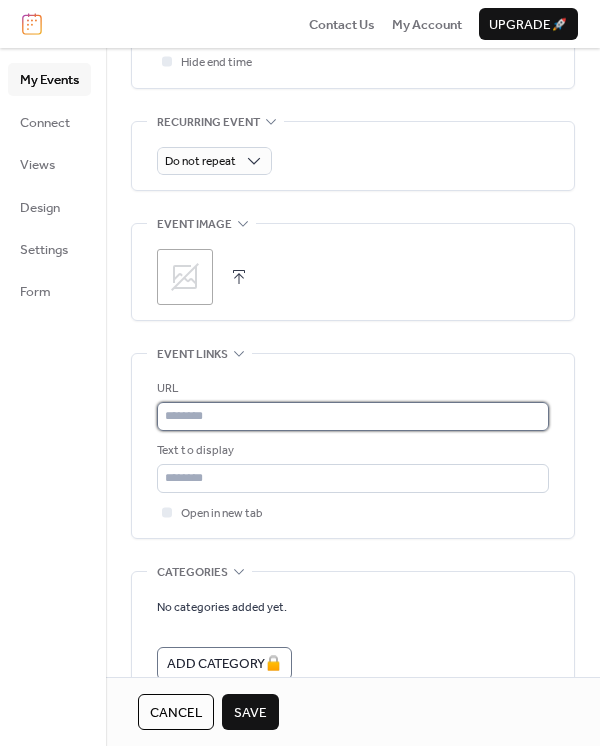 click at bounding box center (353, 416) 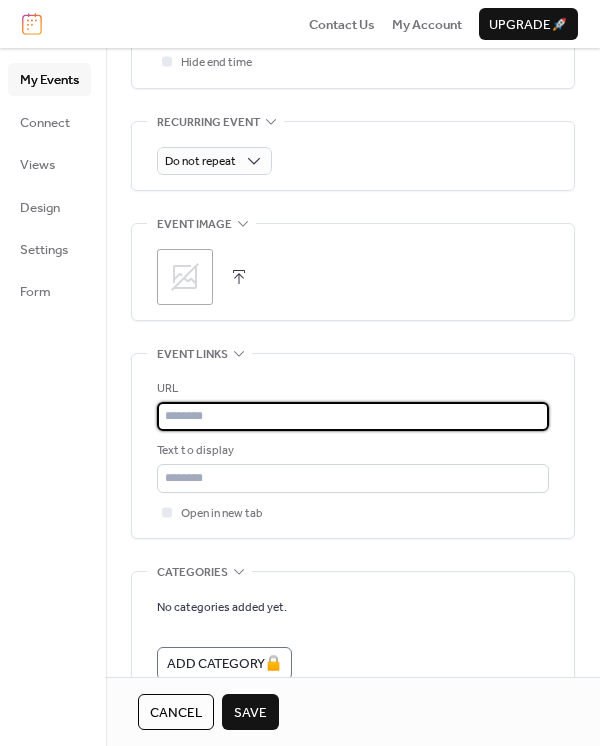 paste on "**********" 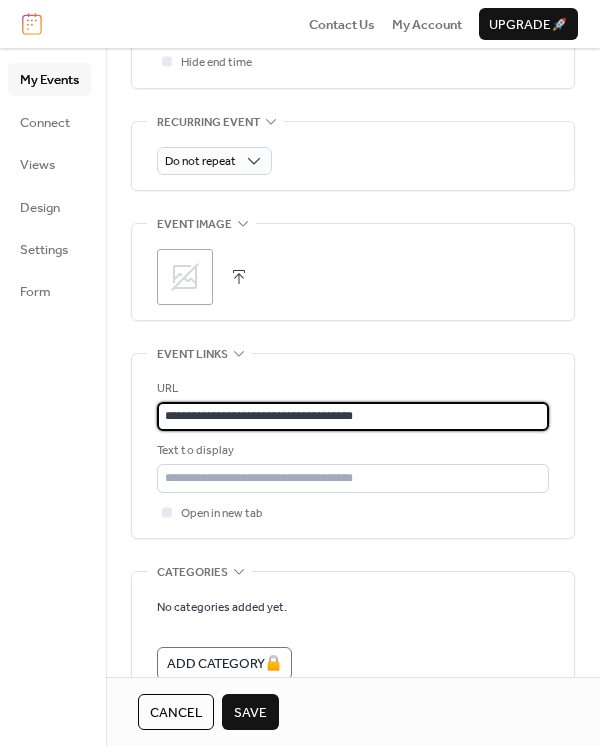 drag, startPoint x: 424, startPoint y: 418, endPoint x: -58, endPoint y: 387, distance: 482.99585 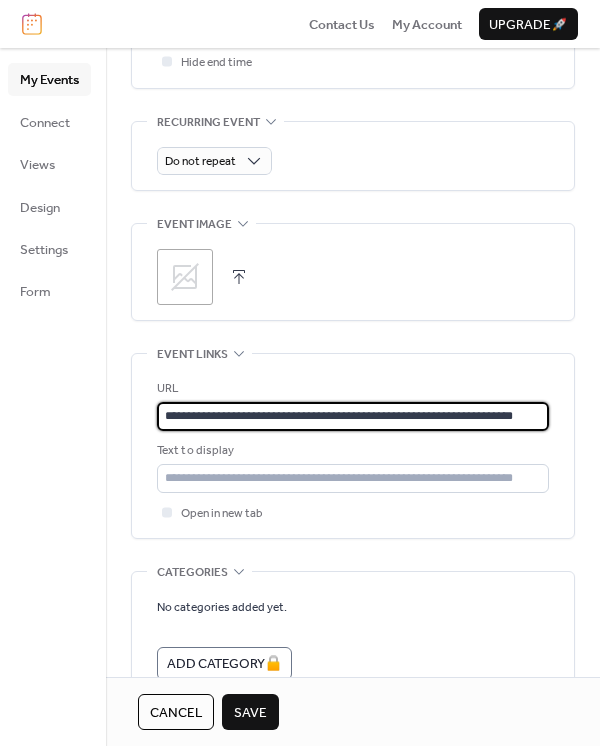 scroll, scrollTop: 0, scrollLeft: 14, axis: horizontal 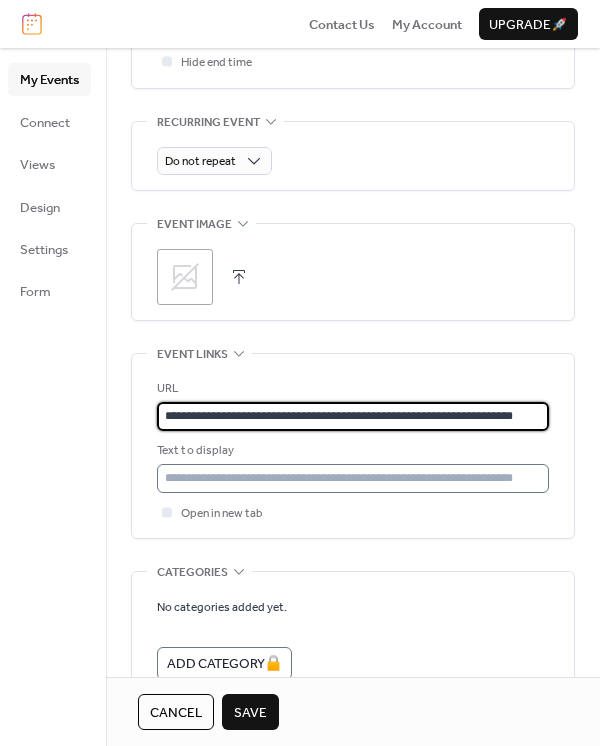 type on "**********" 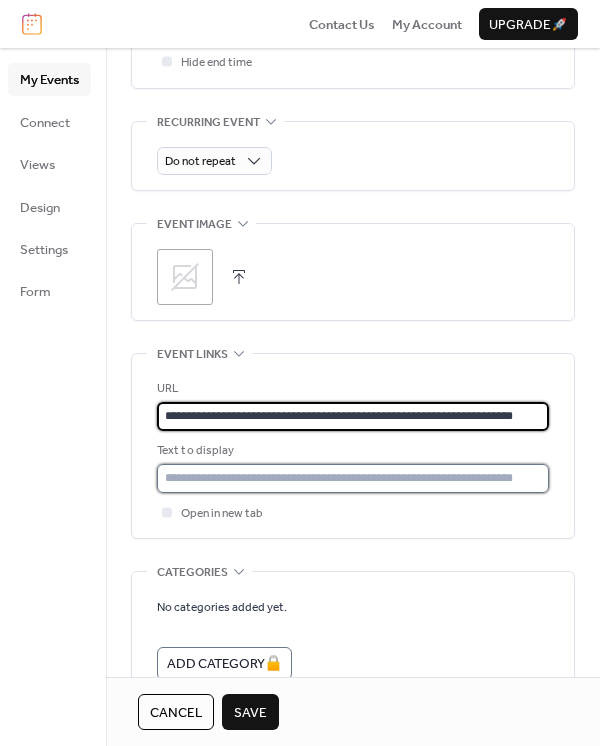 scroll, scrollTop: 0, scrollLeft: 0, axis: both 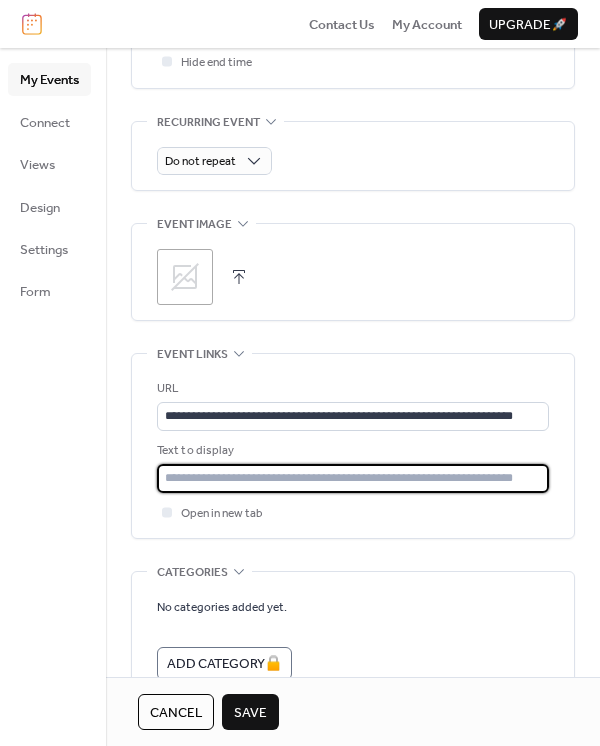 type on "**********" 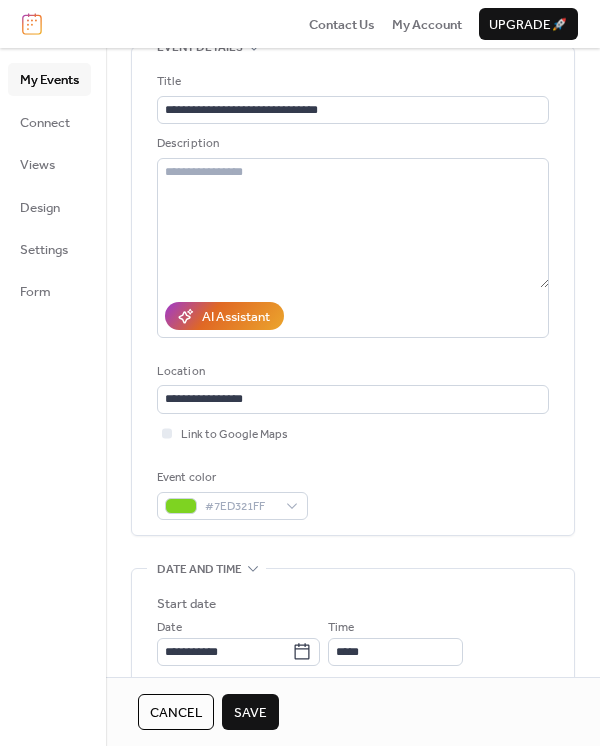 scroll, scrollTop: 0, scrollLeft: 0, axis: both 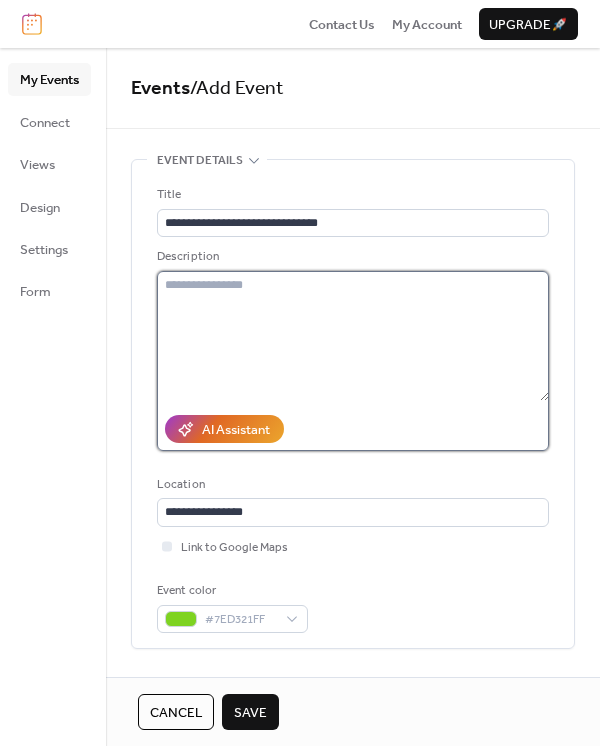 click at bounding box center (353, 336) 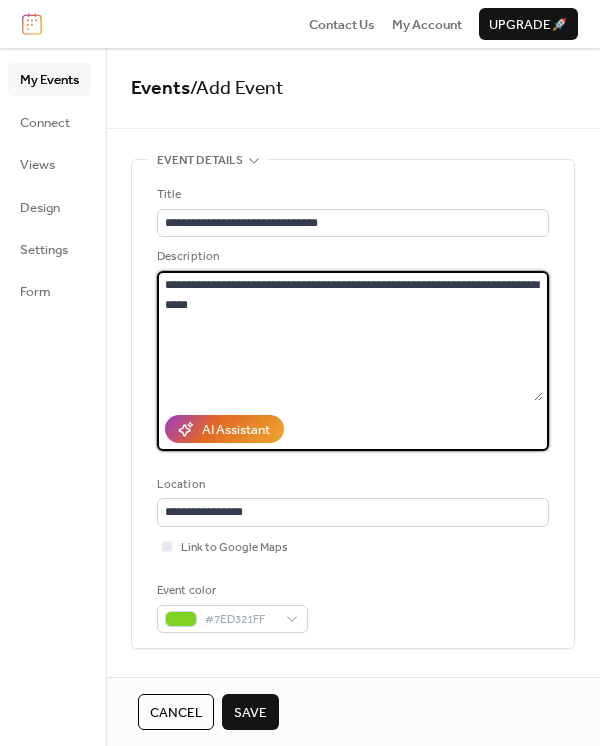click on "**********" at bounding box center [350, 336] 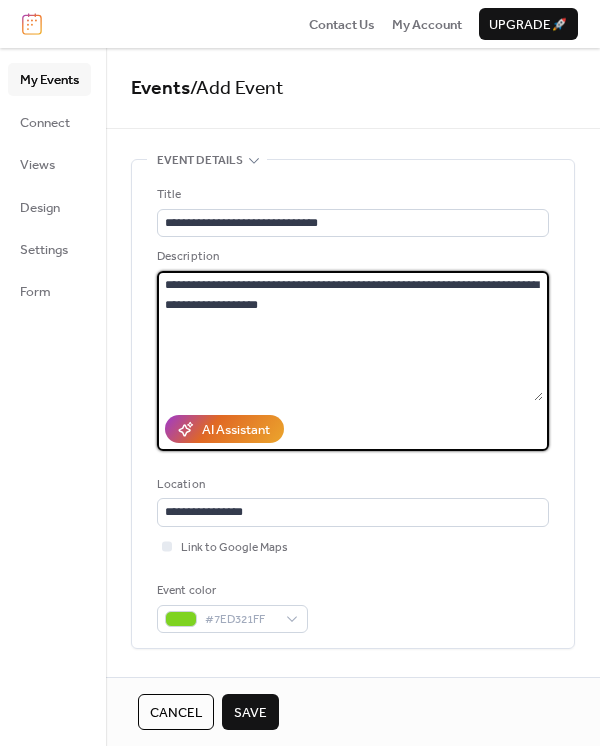 click on "**********" at bounding box center [350, 336] 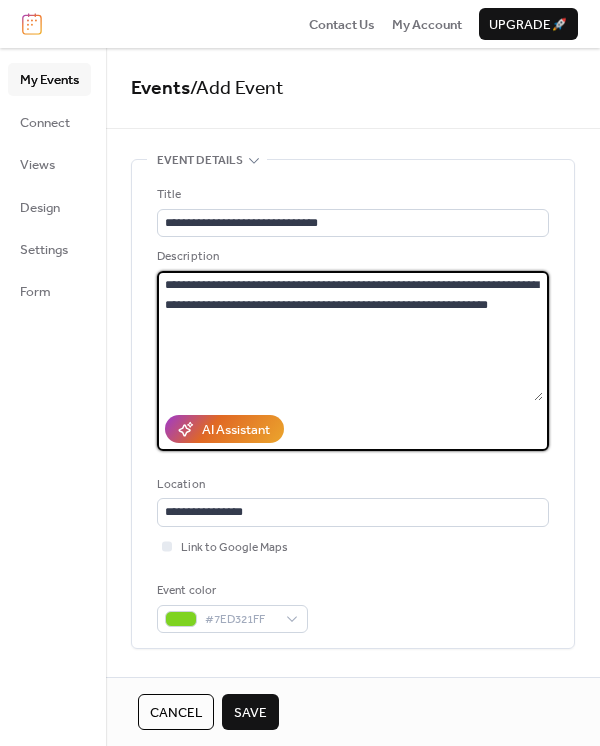 type on "**********" 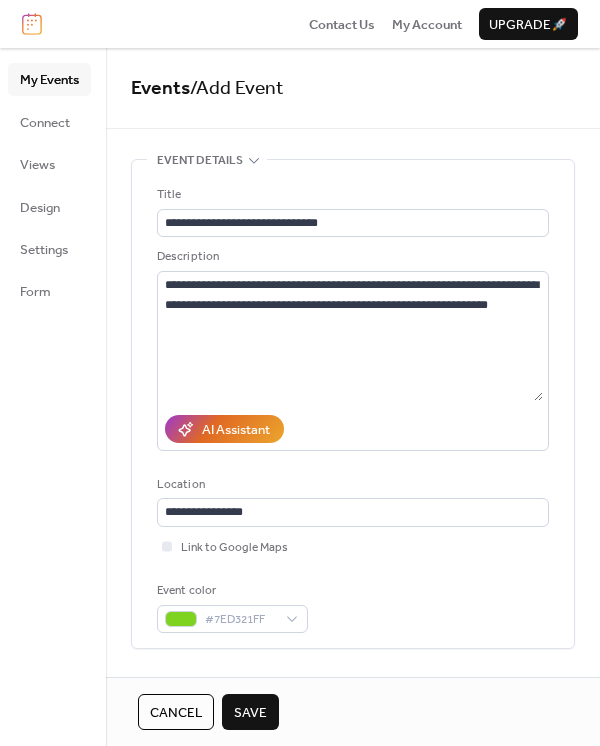 click on "Save" at bounding box center (250, 712) 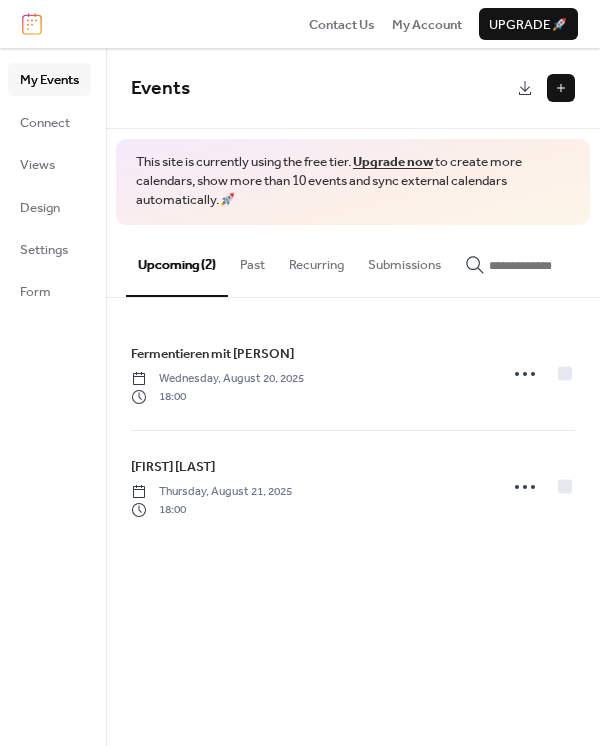 click at bounding box center [561, 88] 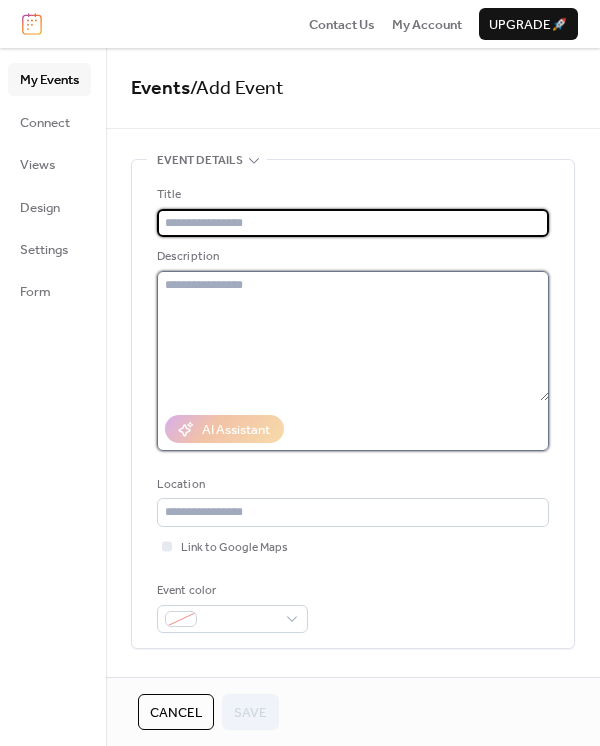 click at bounding box center [353, 336] 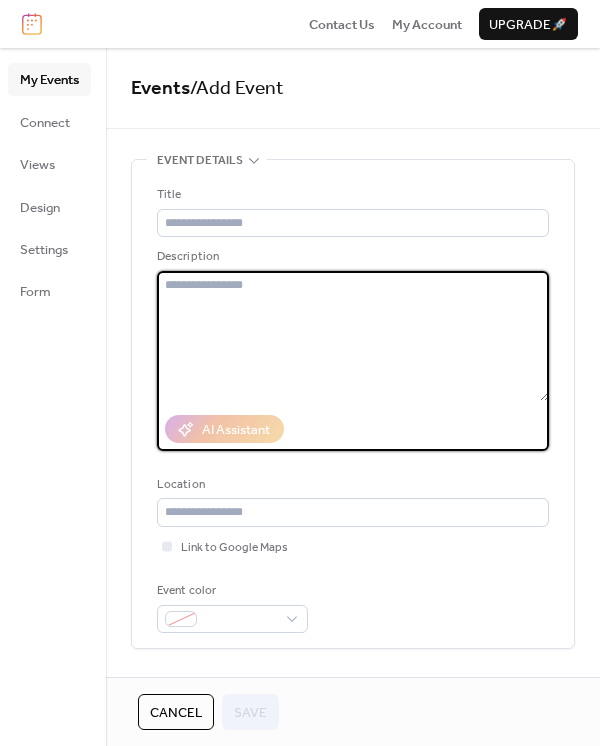 paste on "**********" 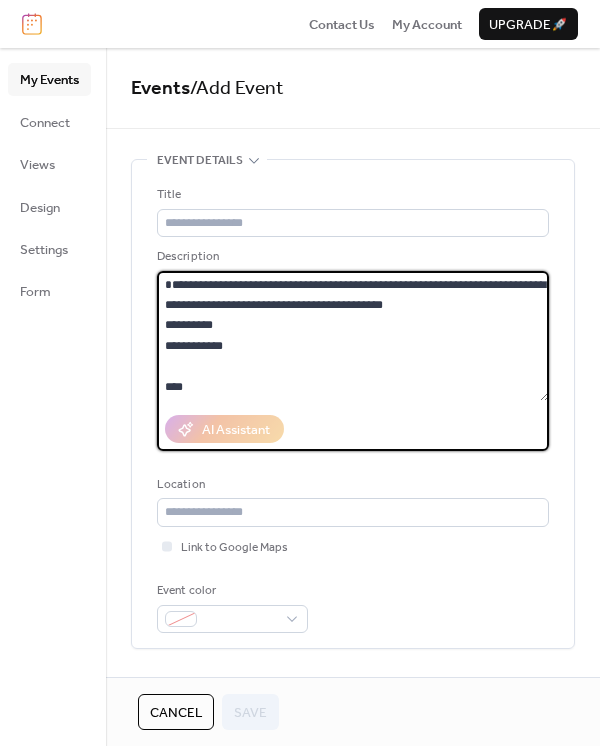 scroll, scrollTop: 140, scrollLeft: 0, axis: vertical 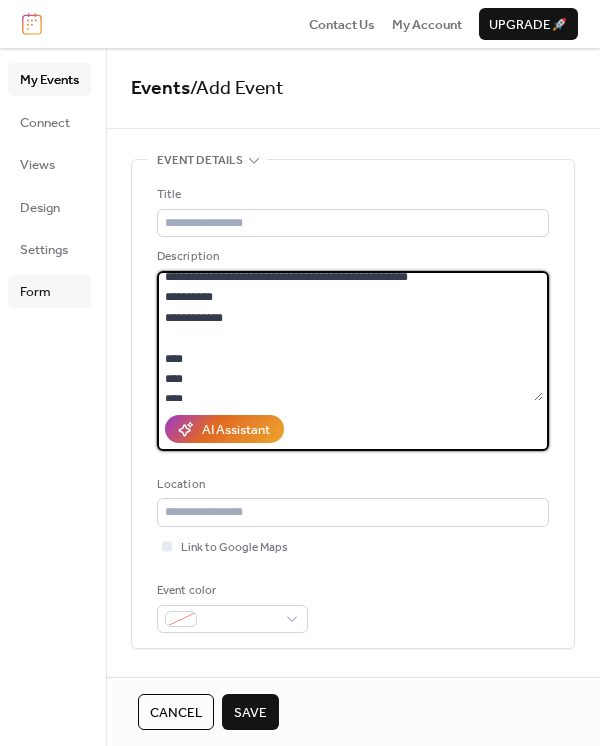 drag, startPoint x: 222, startPoint y: 299, endPoint x: 63, endPoint y: 286, distance: 159.53056 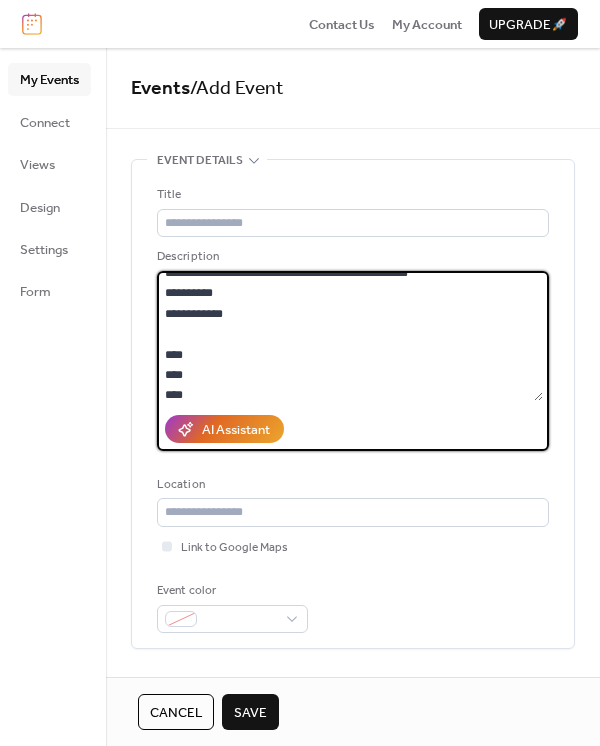 scroll, scrollTop: 0, scrollLeft: 0, axis: both 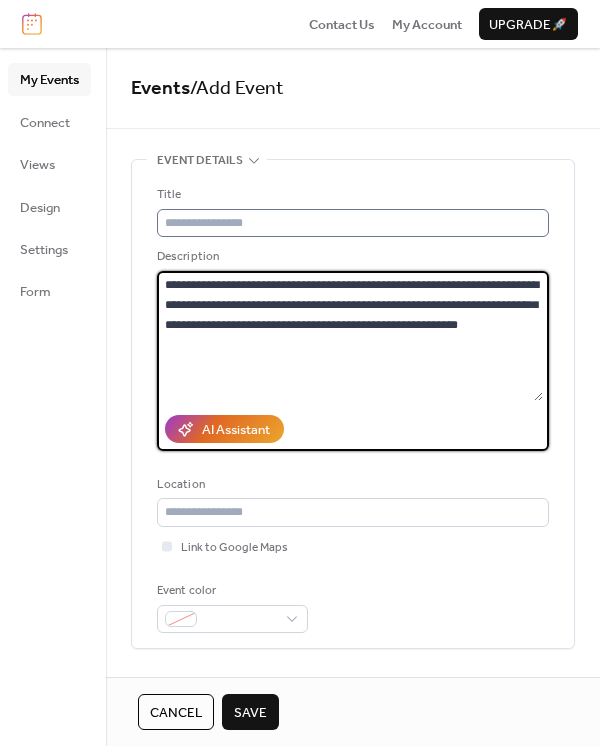 type on "**********" 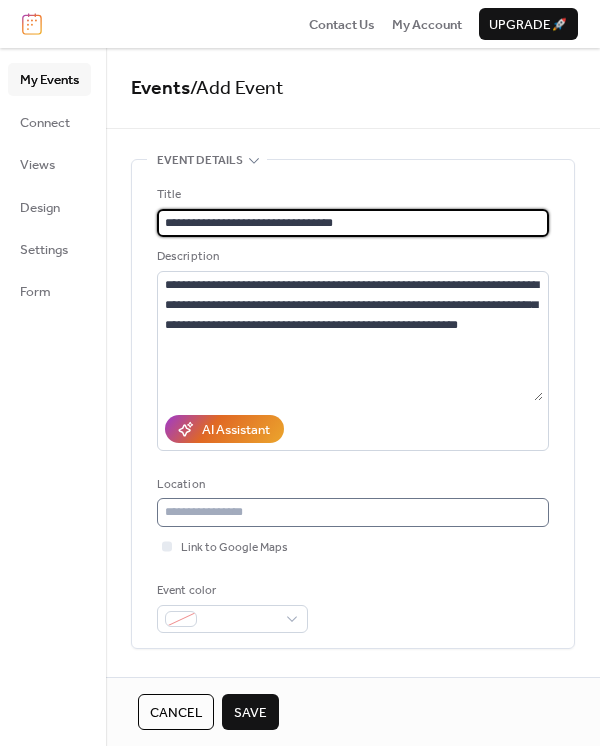 type on "**********" 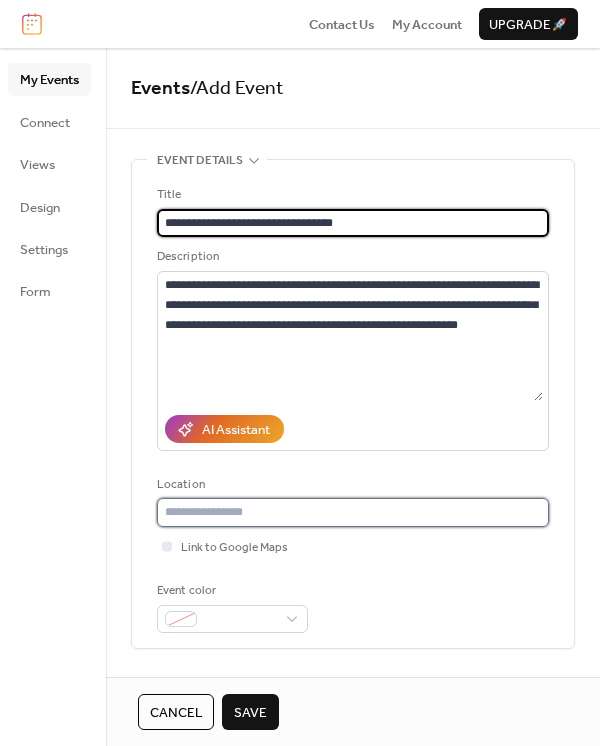 click at bounding box center (353, 512) 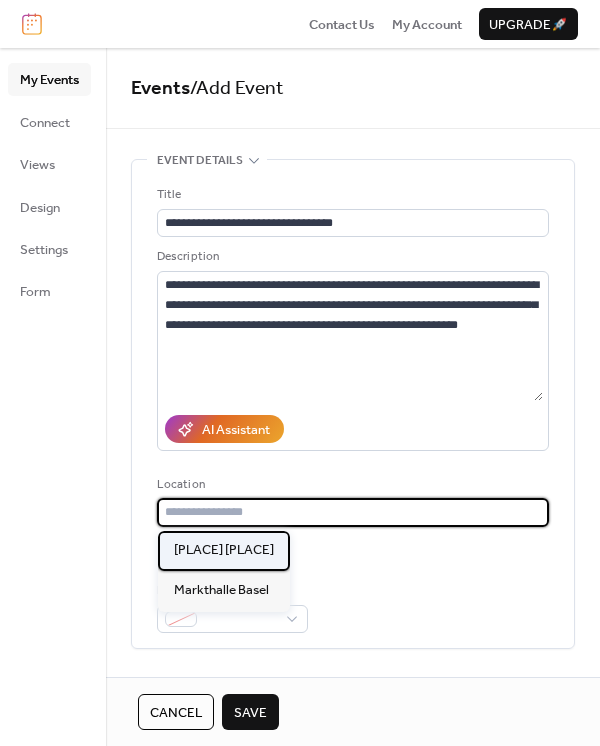 click on "[PLACE] [PLACE]" at bounding box center [224, 550] 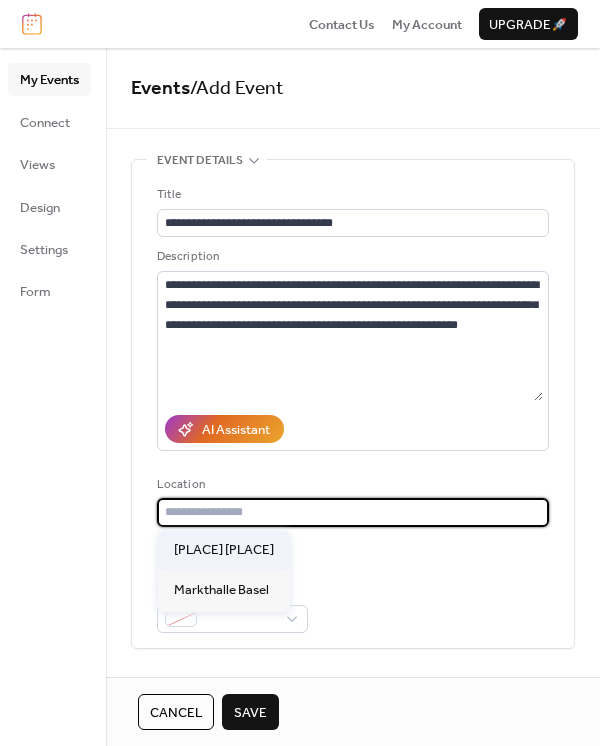 type on "**********" 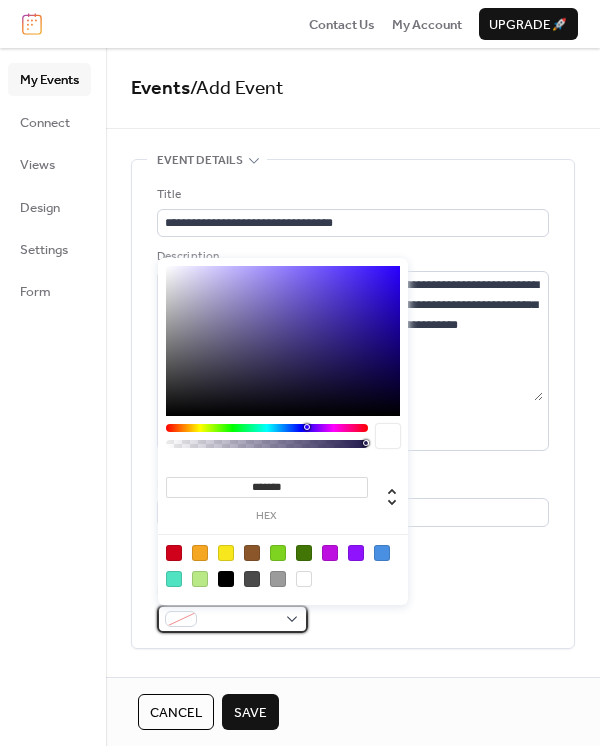 click at bounding box center (181, 619) 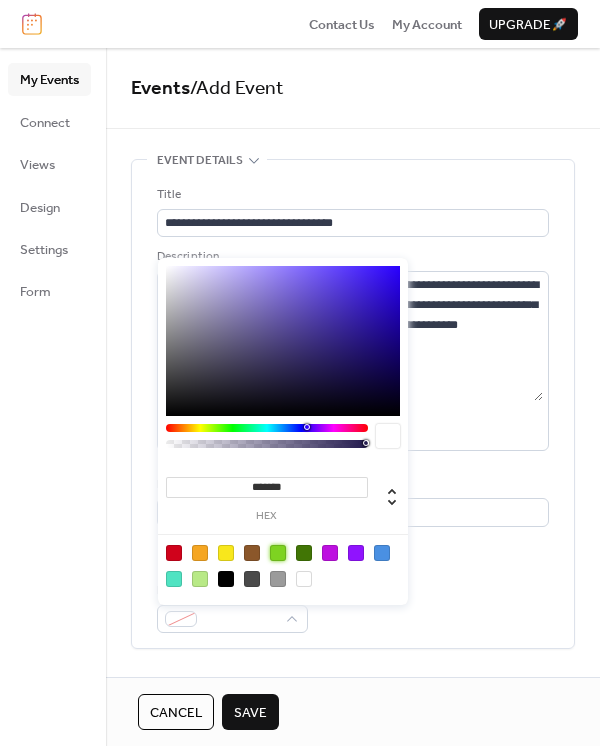 click at bounding box center [278, 553] 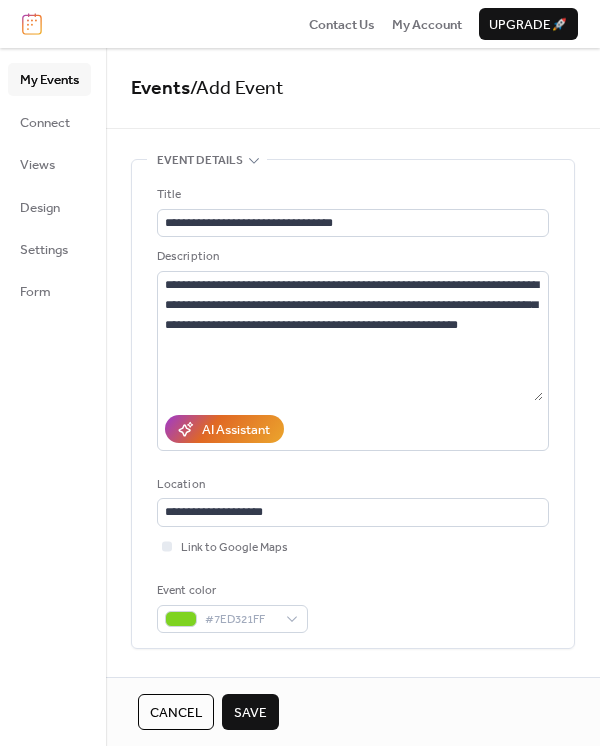 click on "My Events Connect Views Design Settings Form" at bounding box center [53, 397] 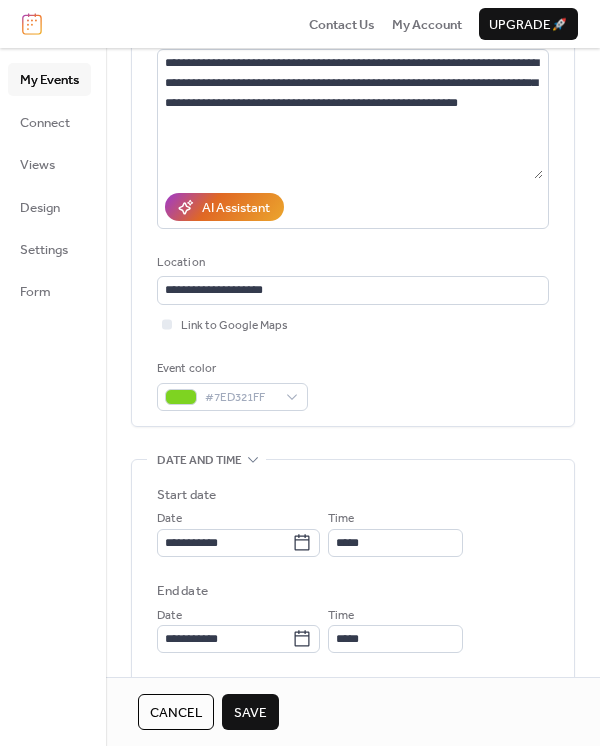 scroll, scrollTop: 333, scrollLeft: 0, axis: vertical 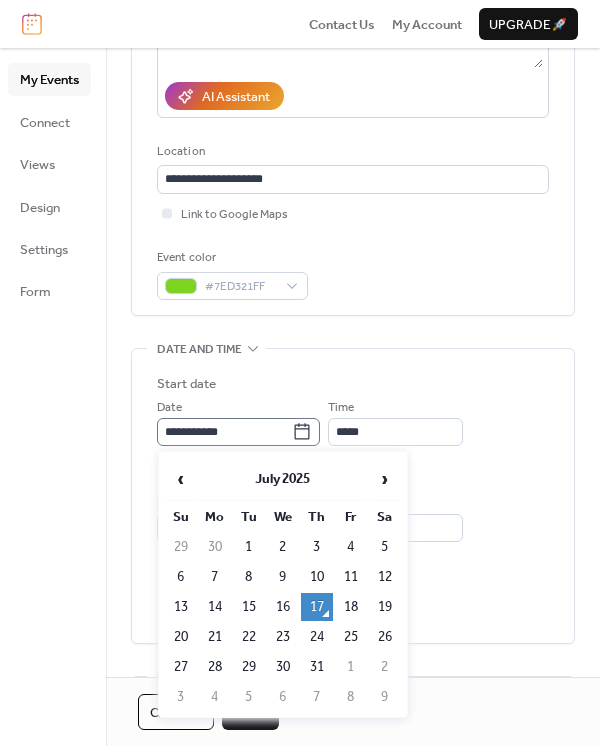 click 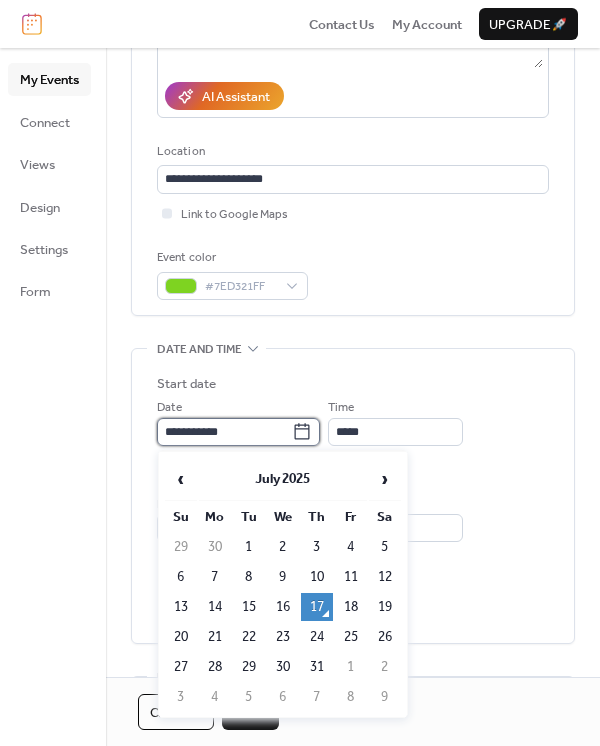 click on "**********" at bounding box center [224, 432] 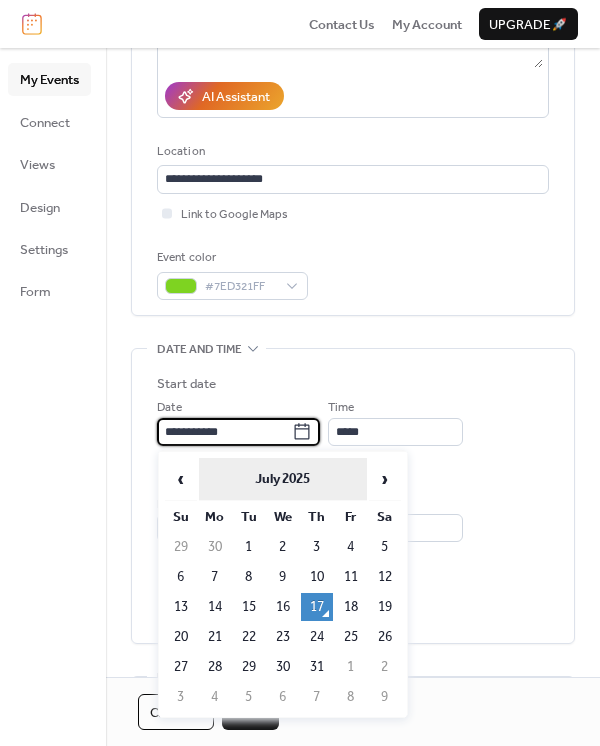 click on "July 2025" at bounding box center (283, 479) 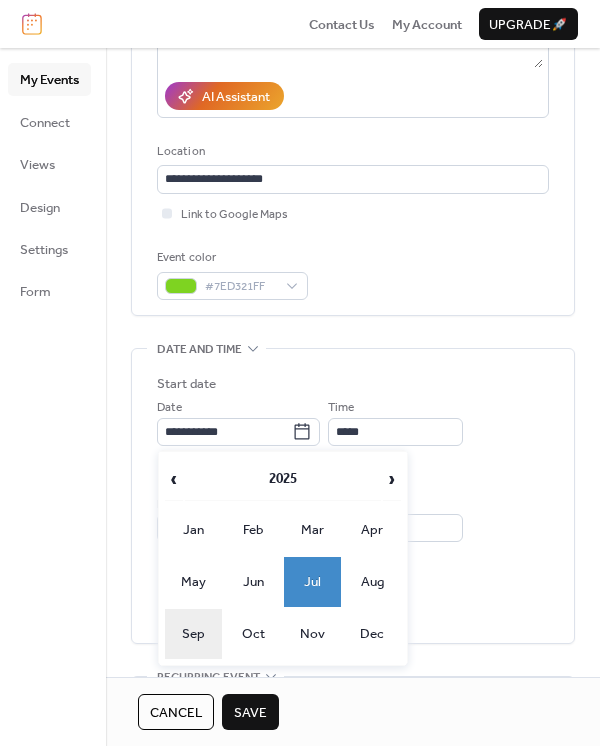 click on "Sep" at bounding box center (194, 634) 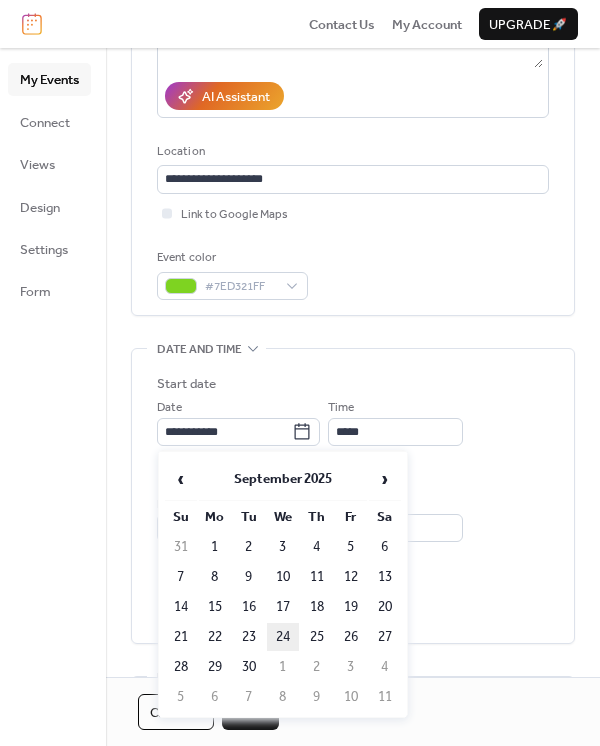 click on "24" at bounding box center (283, 637) 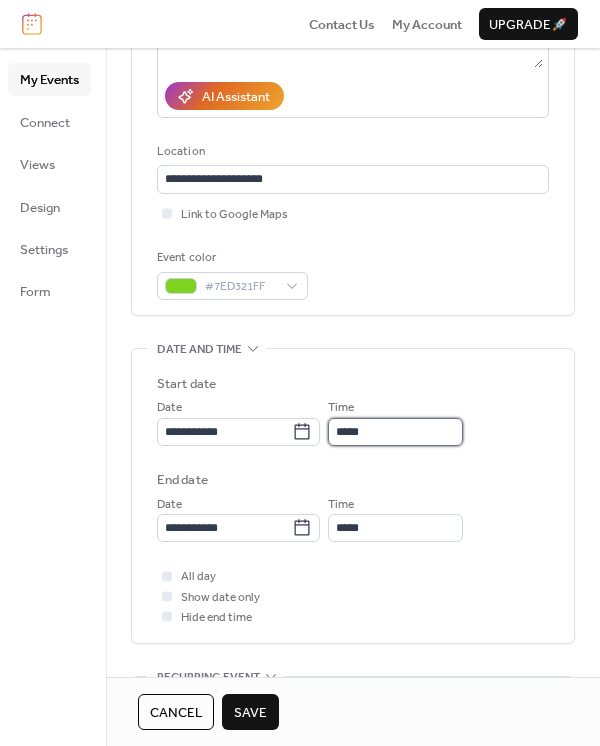 click on "*****" at bounding box center [395, 432] 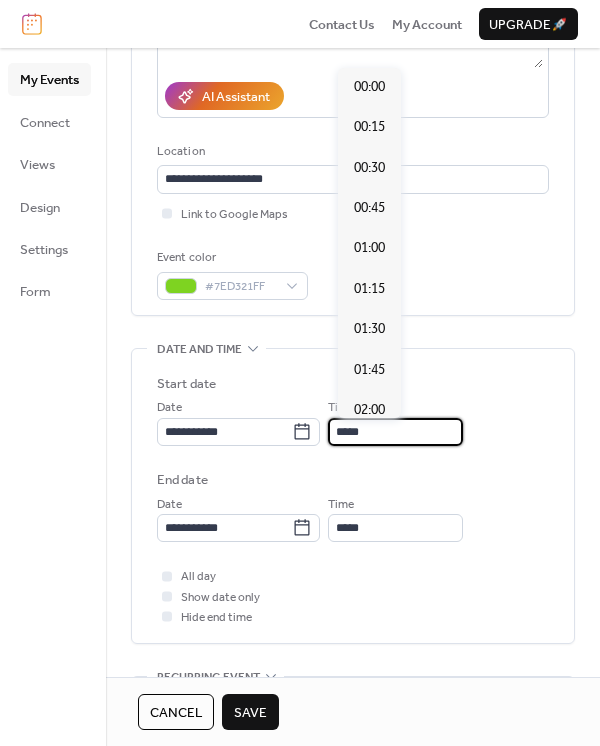 scroll, scrollTop: 1958, scrollLeft: 0, axis: vertical 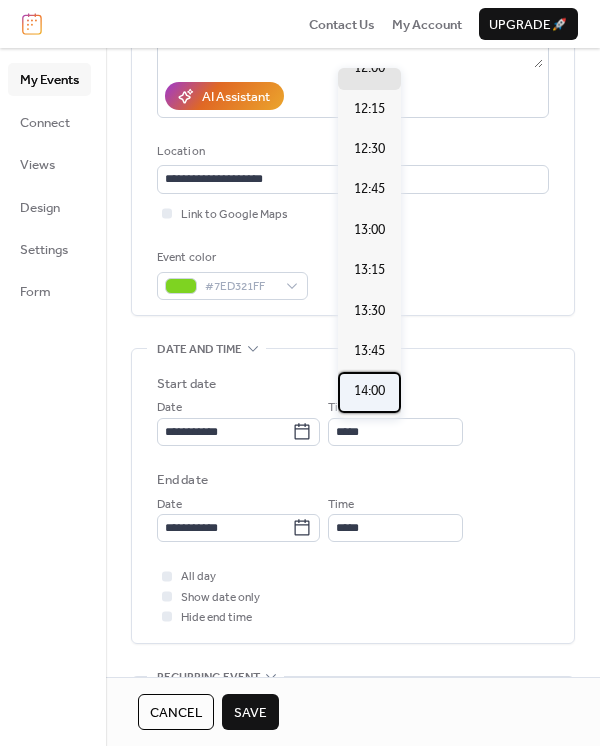 click on "14:00" at bounding box center [369, 391] 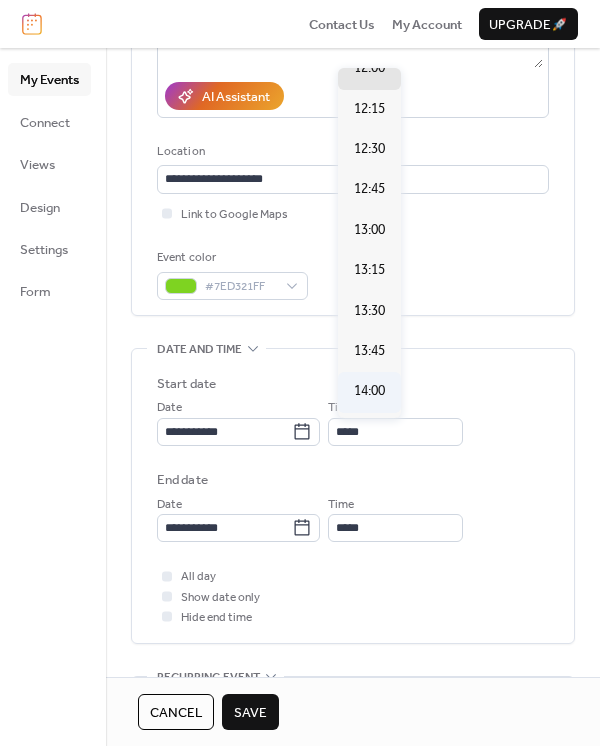 type on "*****" 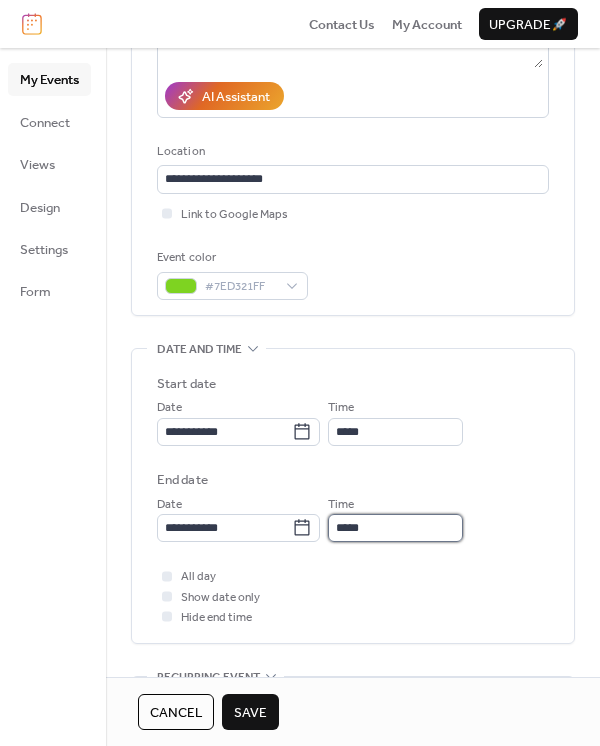 click on "*****" at bounding box center [395, 528] 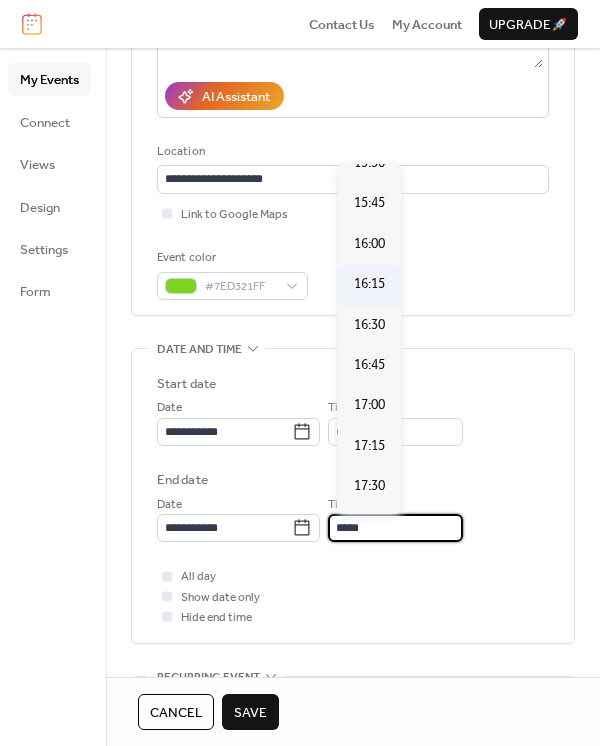 scroll, scrollTop: 111, scrollLeft: 0, axis: vertical 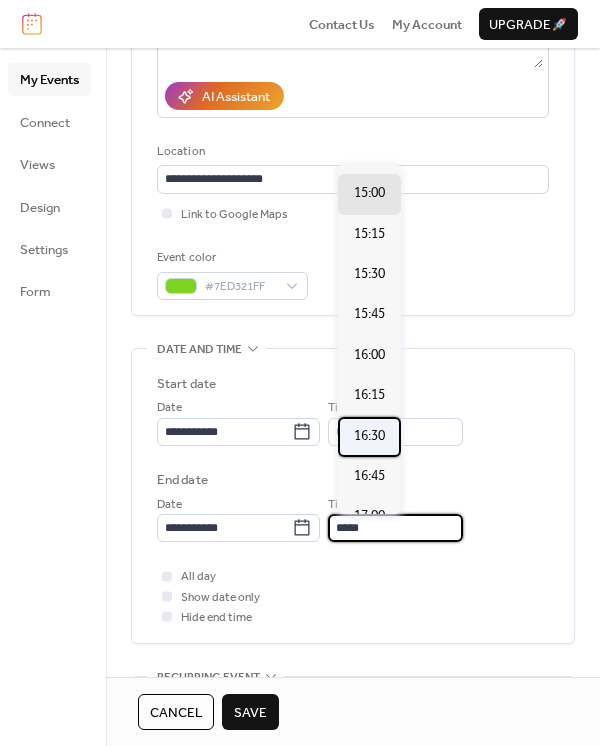 click on "16:30" at bounding box center [369, 436] 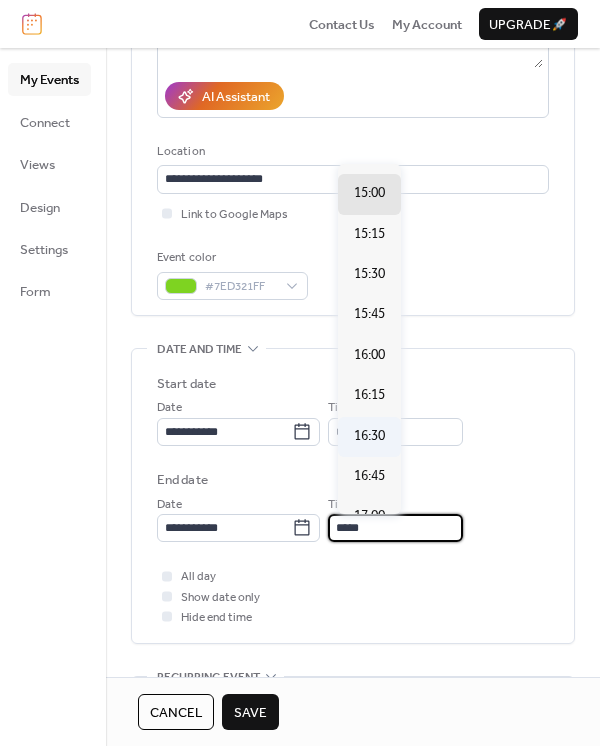type on "*****" 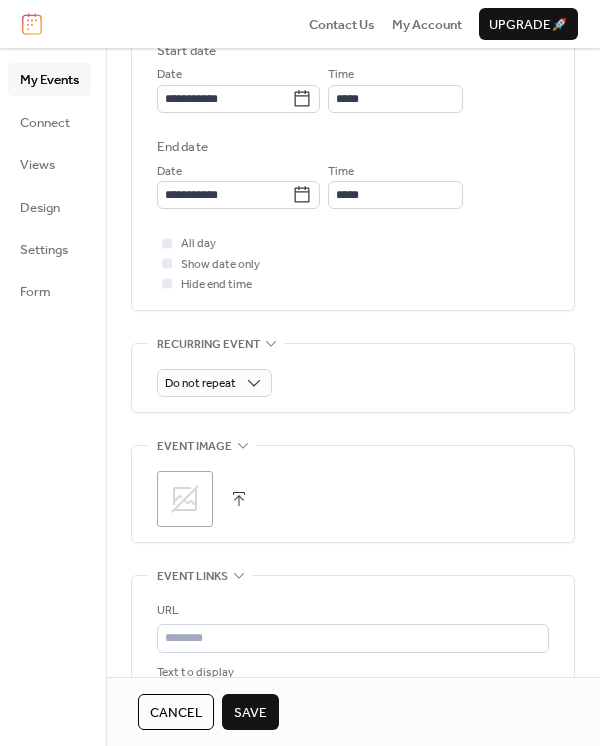 scroll, scrollTop: 777, scrollLeft: 0, axis: vertical 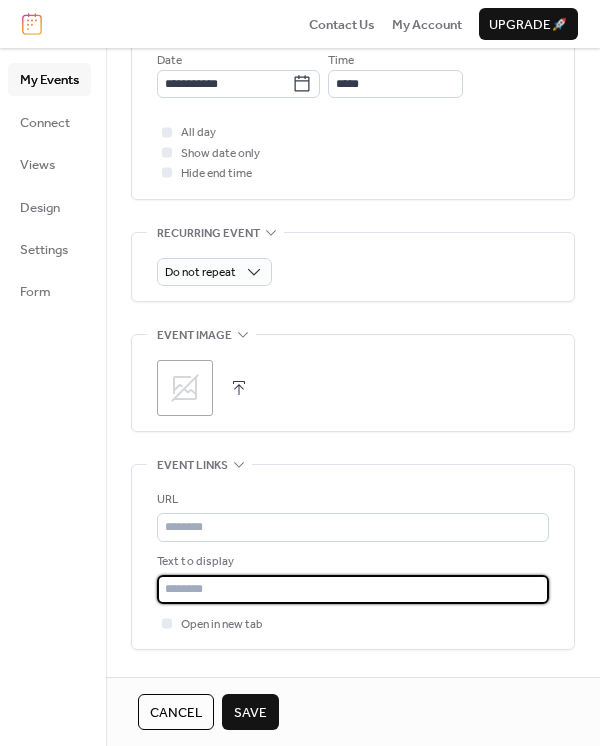 click at bounding box center (353, 589) 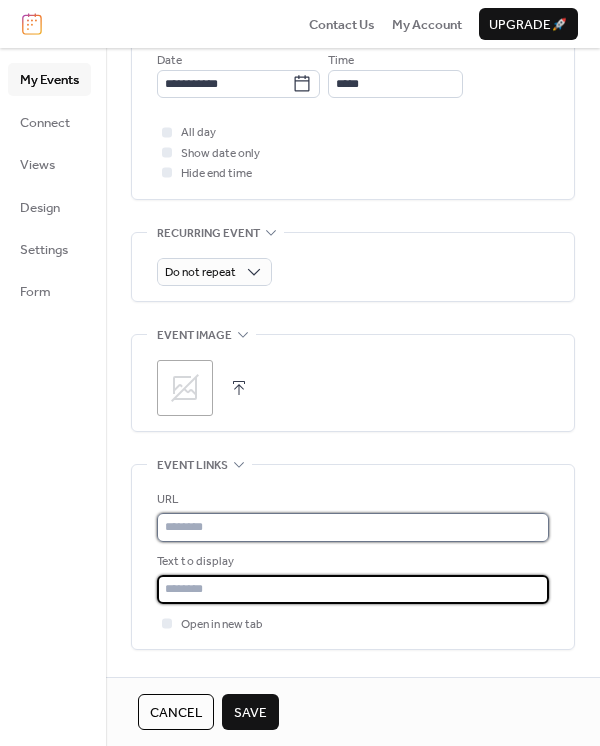 click at bounding box center (353, 527) 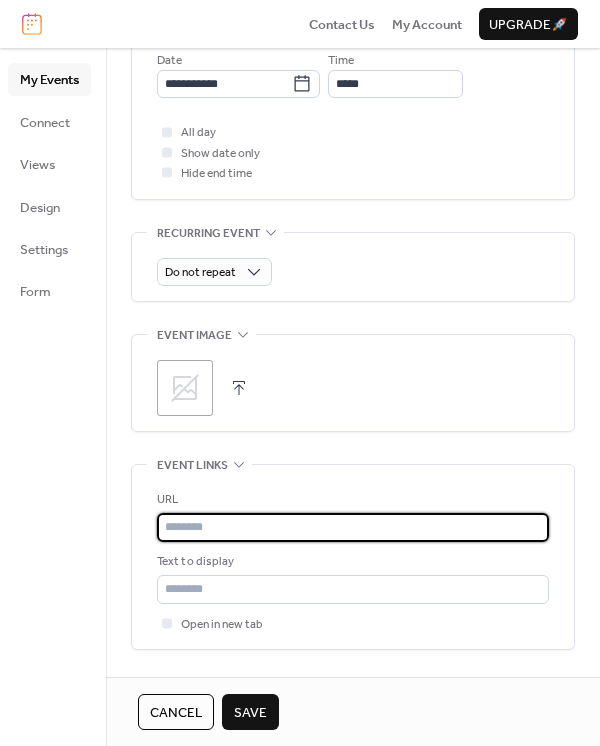 paste on "**********" 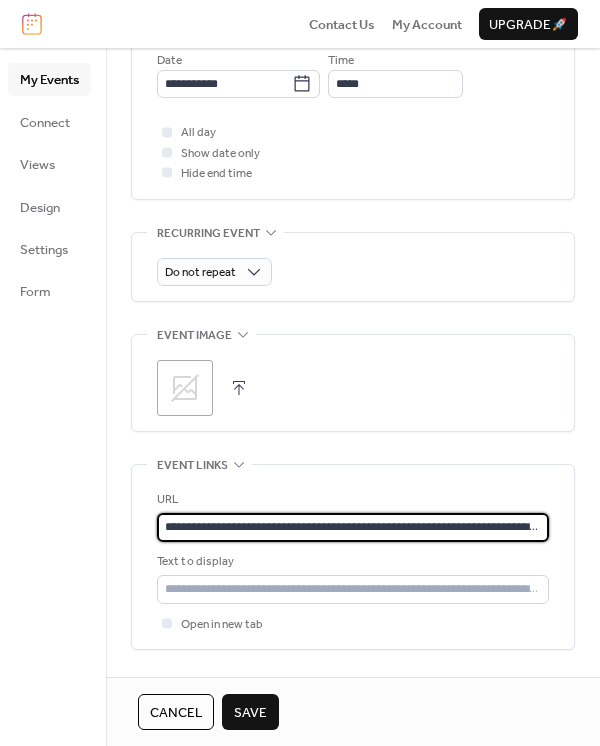 scroll, scrollTop: 0, scrollLeft: 195, axis: horizontal 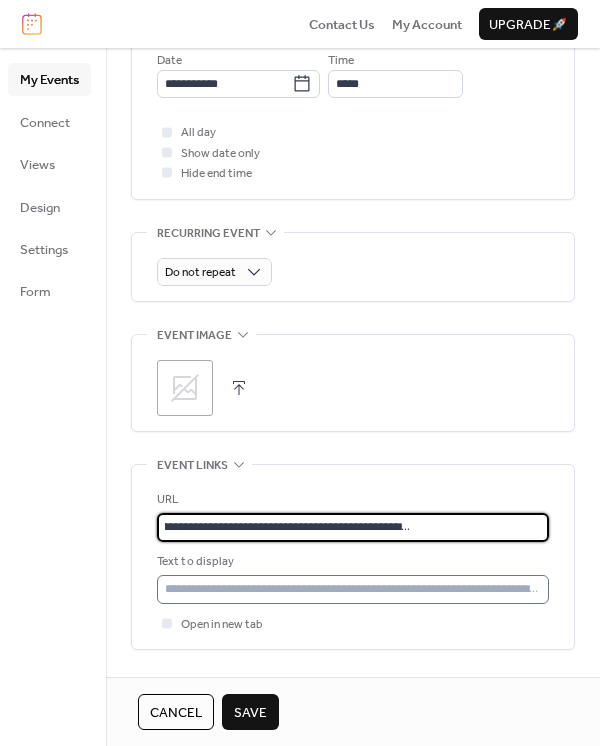 type on "**********" 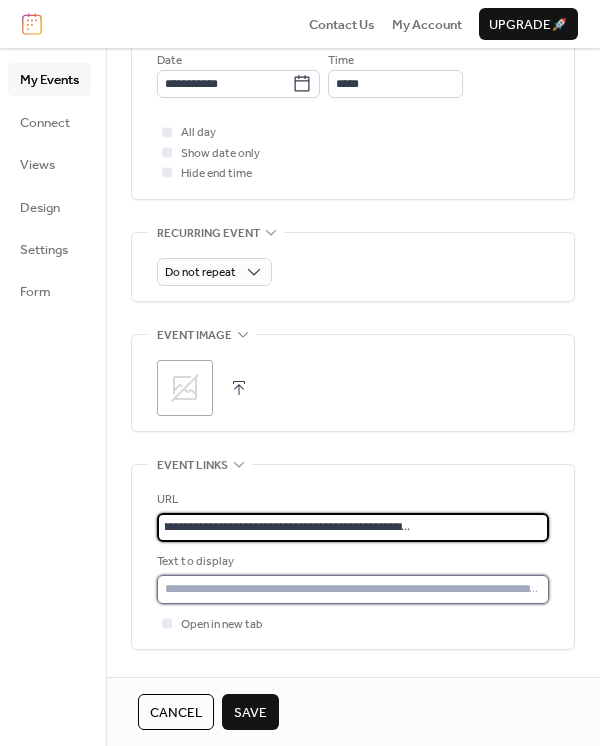 scroll, scrollTop: 0, scrollLeft: 0, axis: both 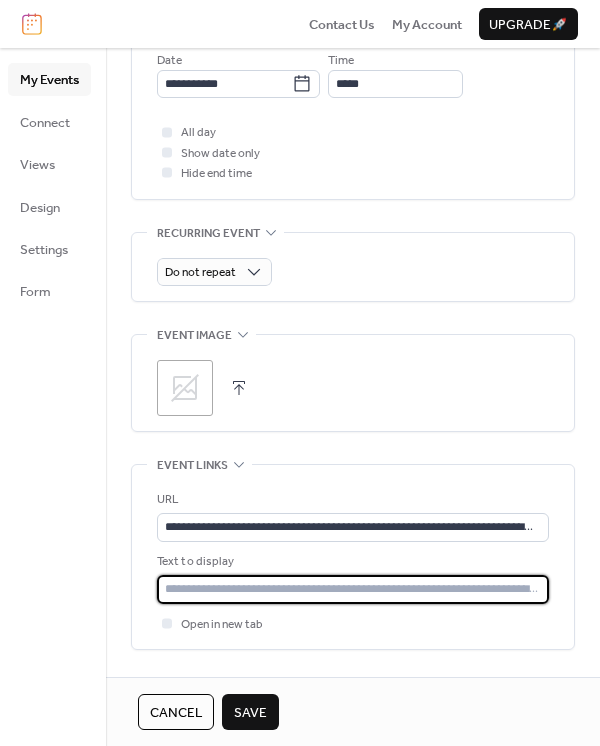 click at bounding box center [353, 589] 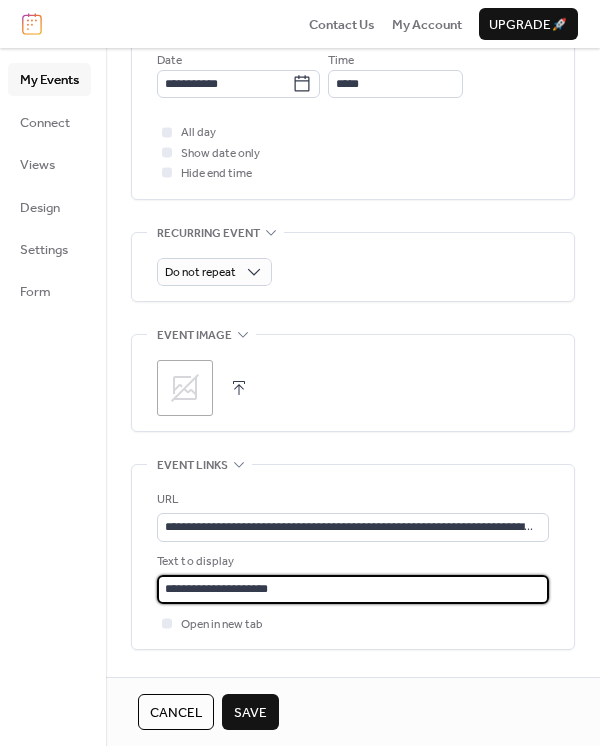 click on "Save" at bounding box center [250, 713] 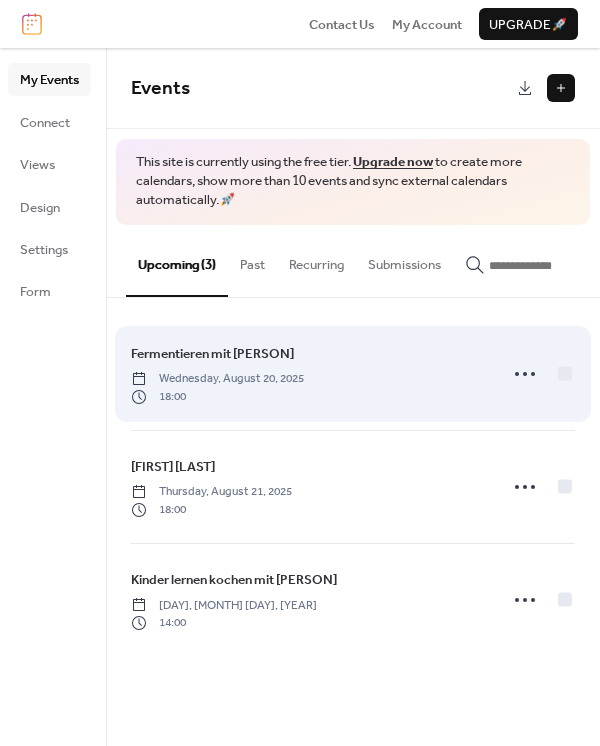 click on "Wednesday, August 20, 2025" at bounding box center (217, 379) 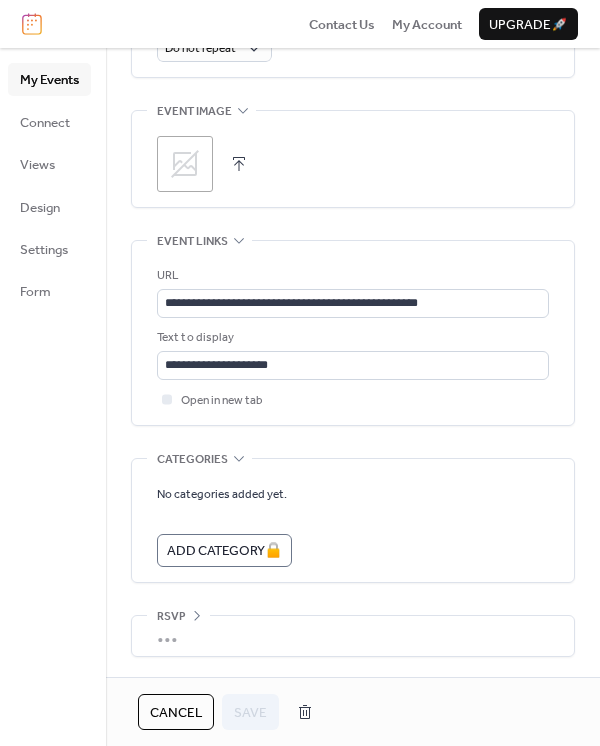 scroll, scrollTop: 557, scrollLeft: 0, axis: vertical 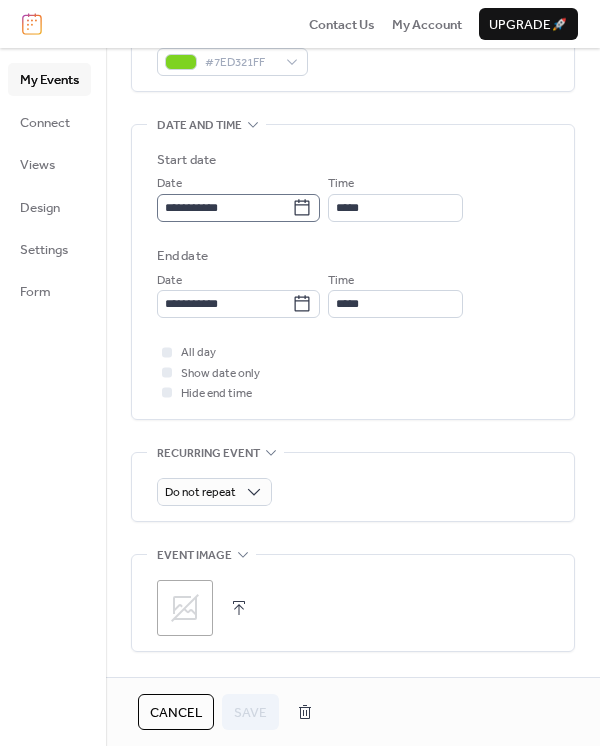click 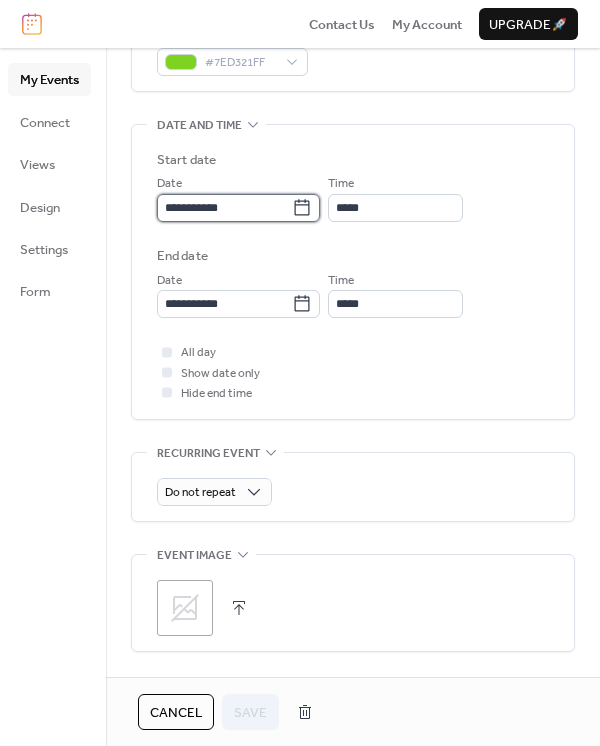 click on "**********" at bounding box center [224, 208] 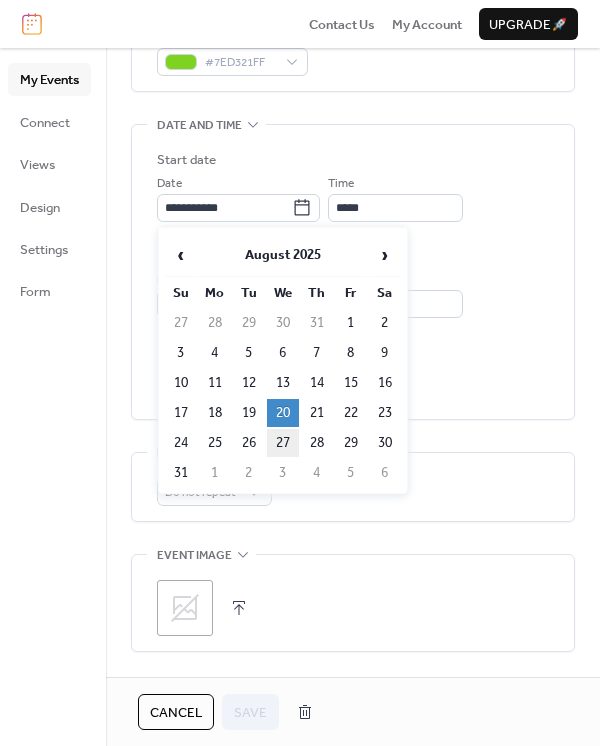click on "27" at bounding box center [283, 443] 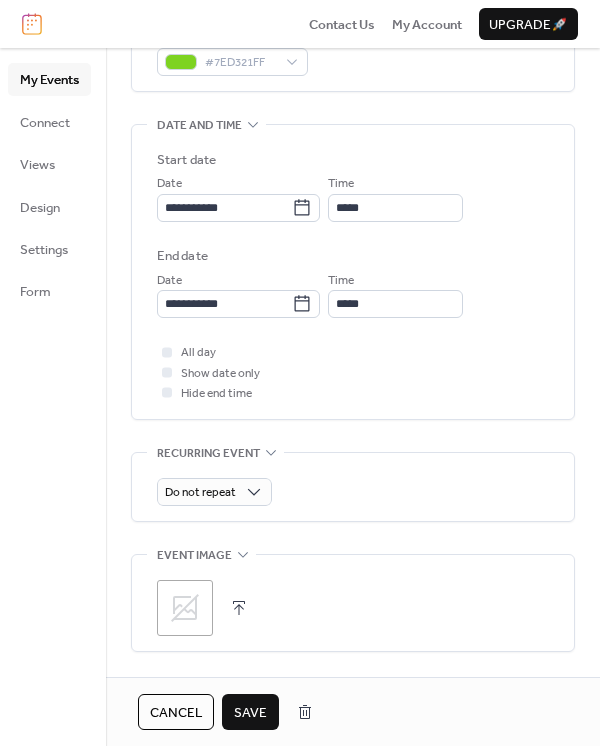 click on "Save" at bounding box center (250, 713) 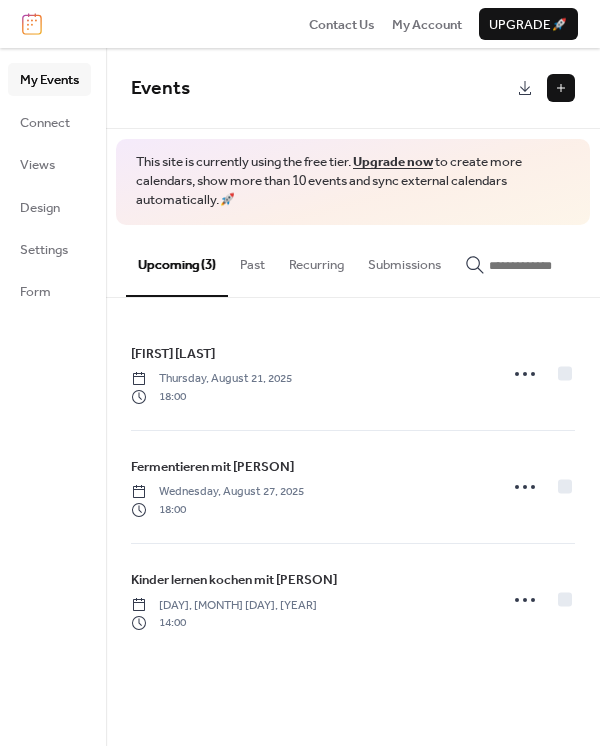 click at bounding box center (561, 88) 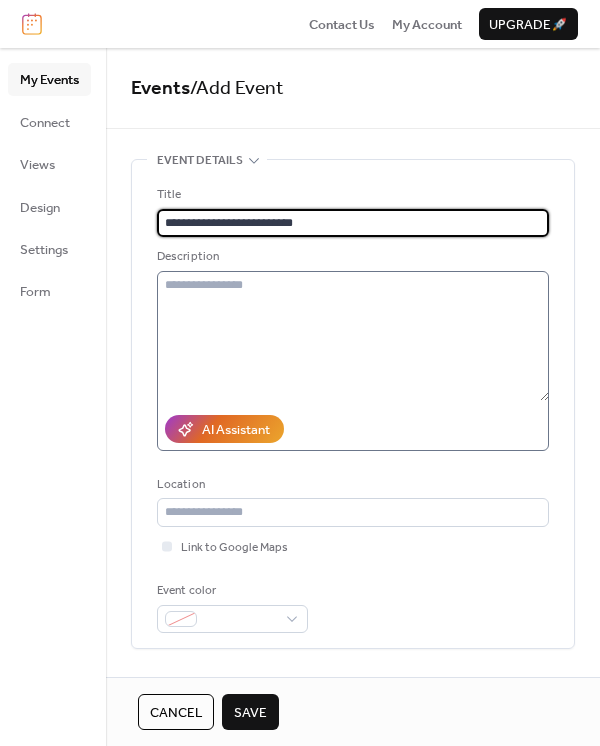type on "**********" 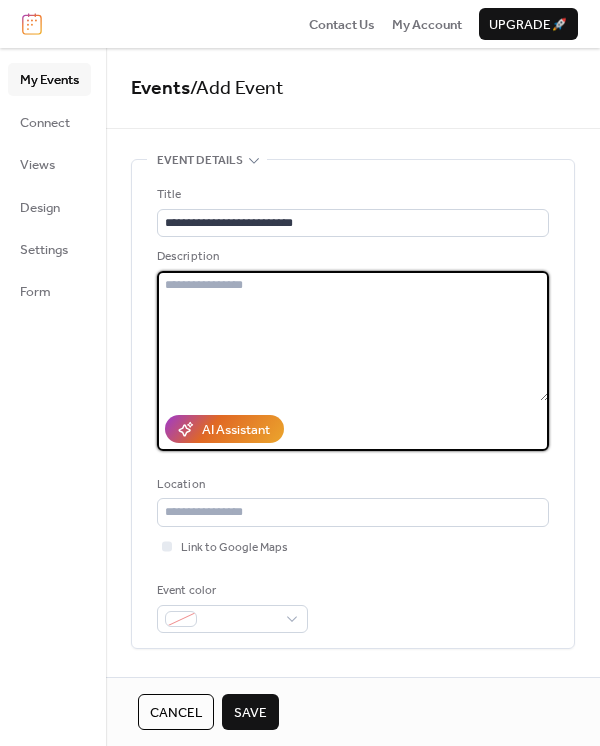 click at bounding box center (353, 336) 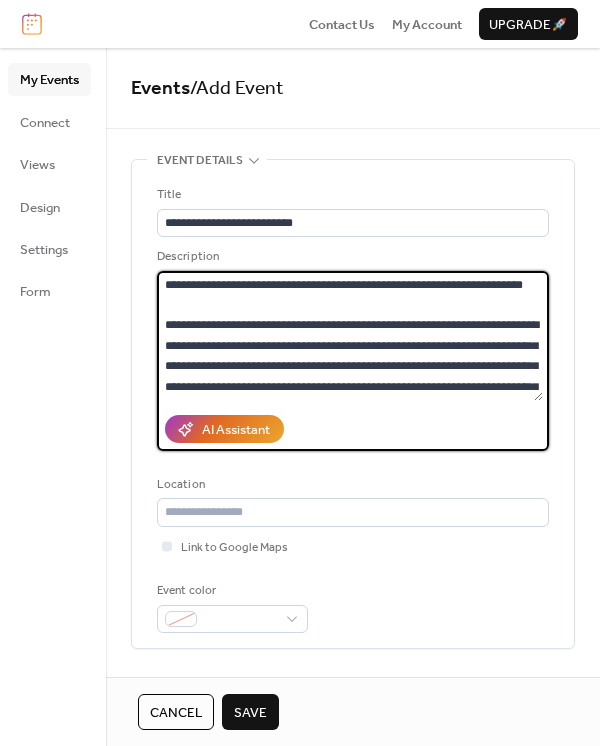 scroll, scrollTop: 81, scrollLeft: 0, axis: vertical 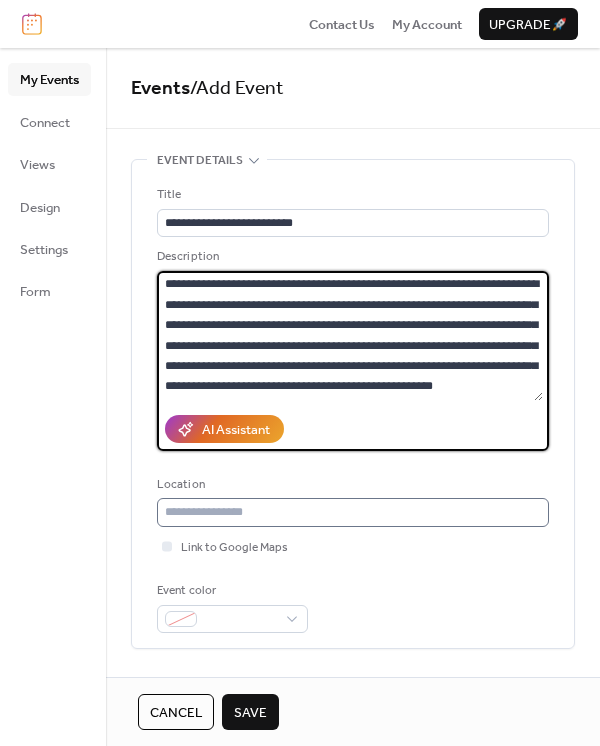 type on "**********" 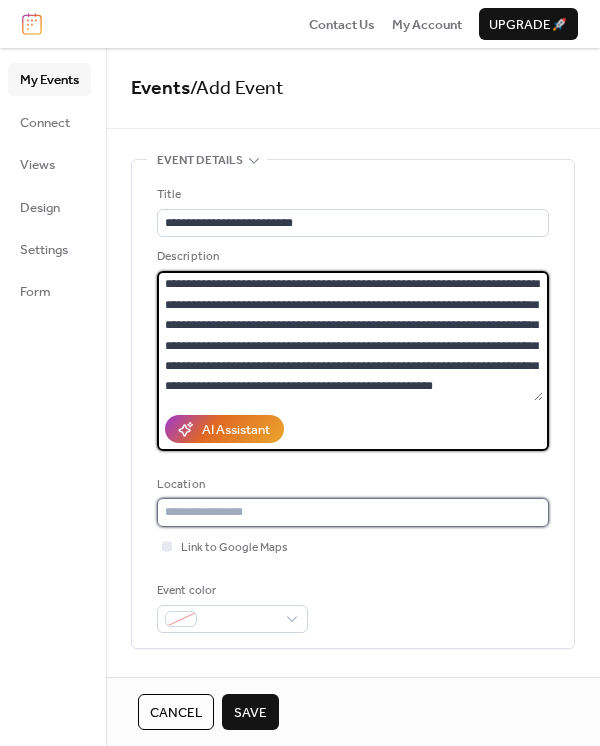 click at bounding box center [353, 512] 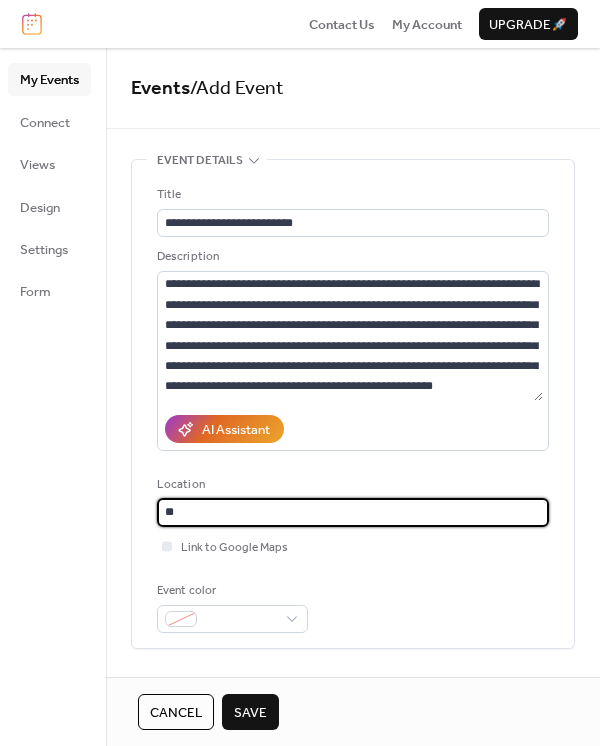 type on "*" 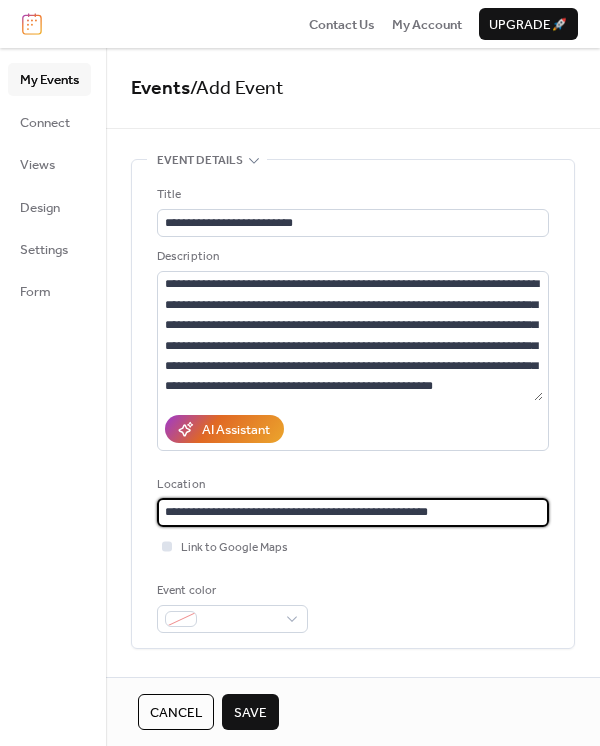 type on "**********" 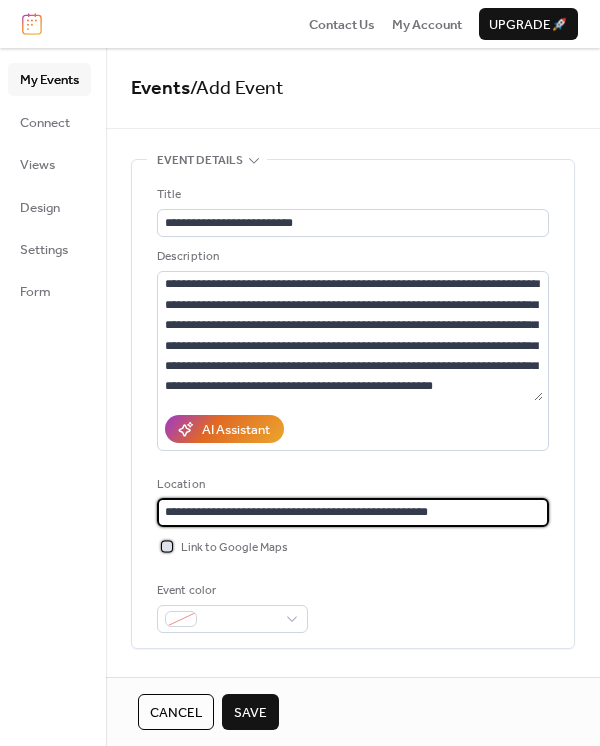 click on "Link to Google Maps" at bounding box center [234, 548] 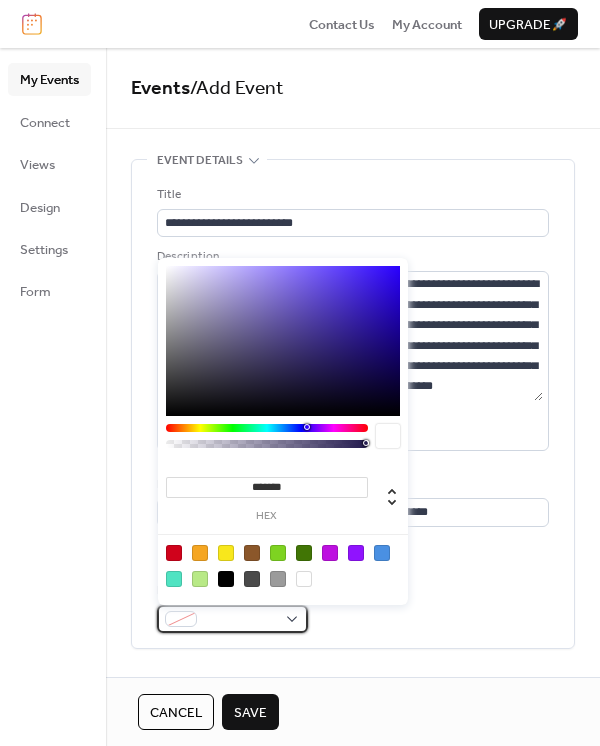 click at bounding box center (232, 619) 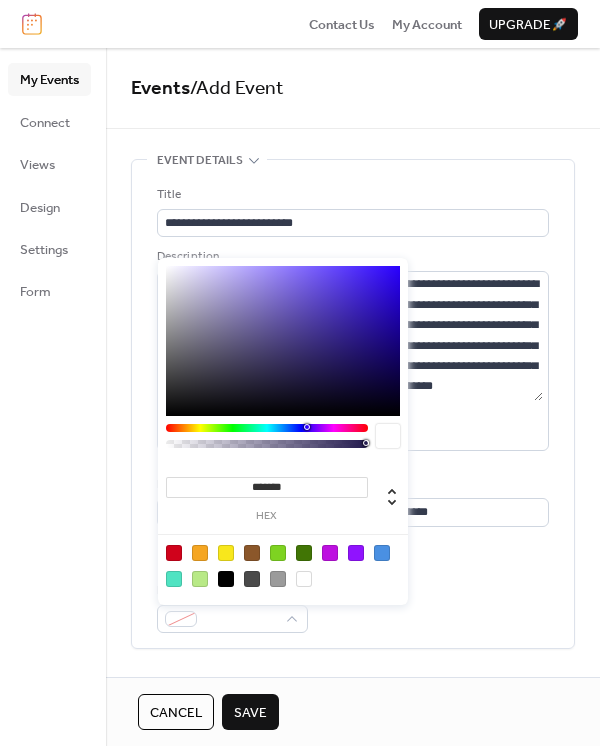 click at bounding box center [278, 553] 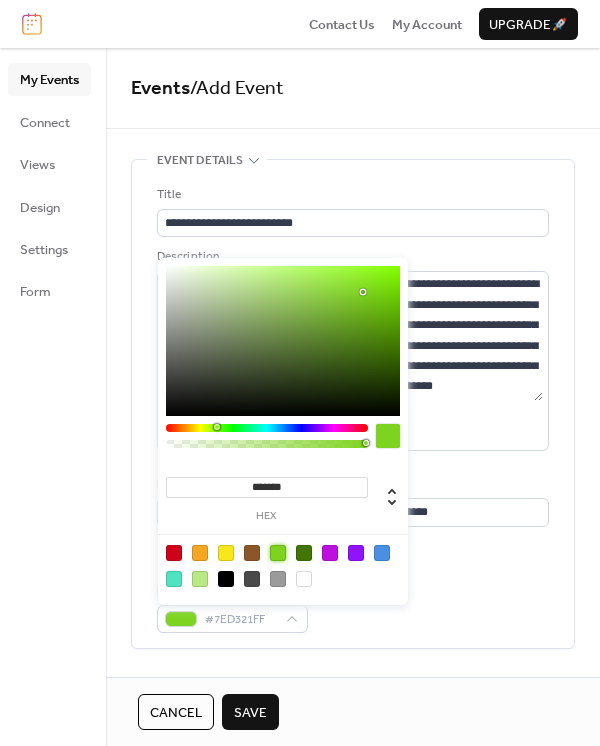 click on "Event color #7ED321FF" at bounding box center (353, 607) 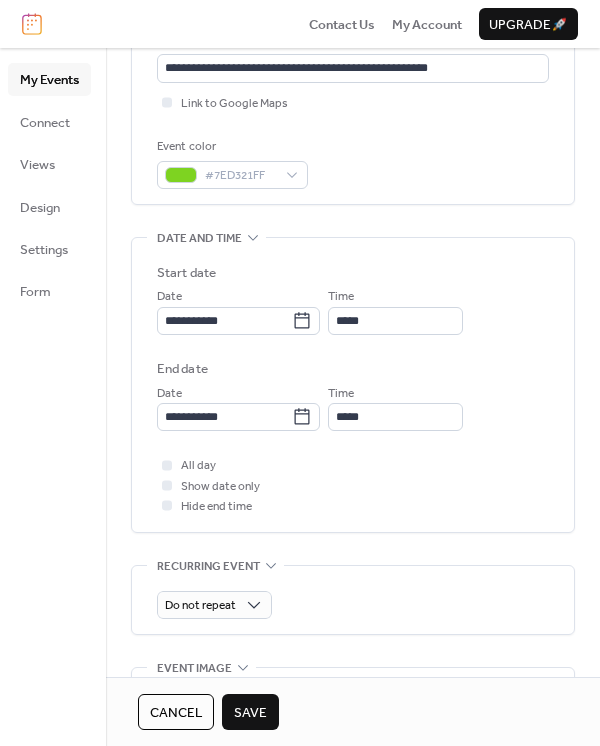 scroll, scrollTop: 666, scrollLeft: 0, axis: vertical 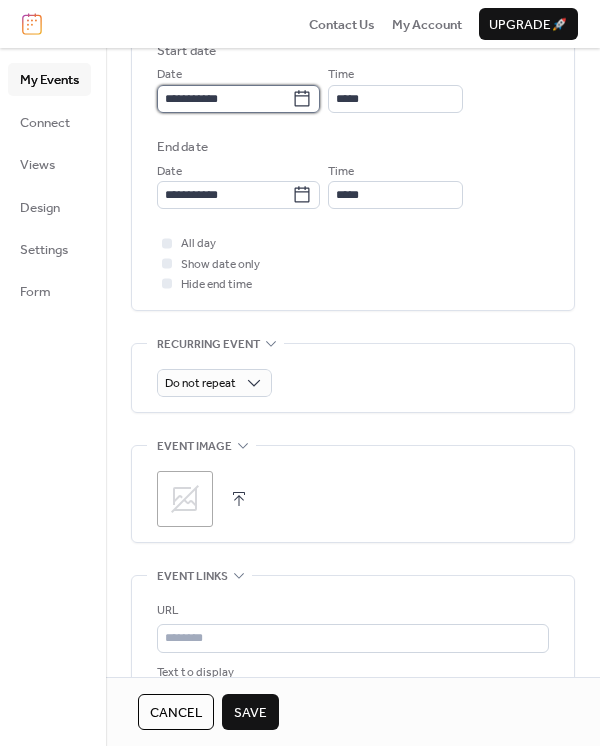click on "**********" at bounding box center (224, 99) 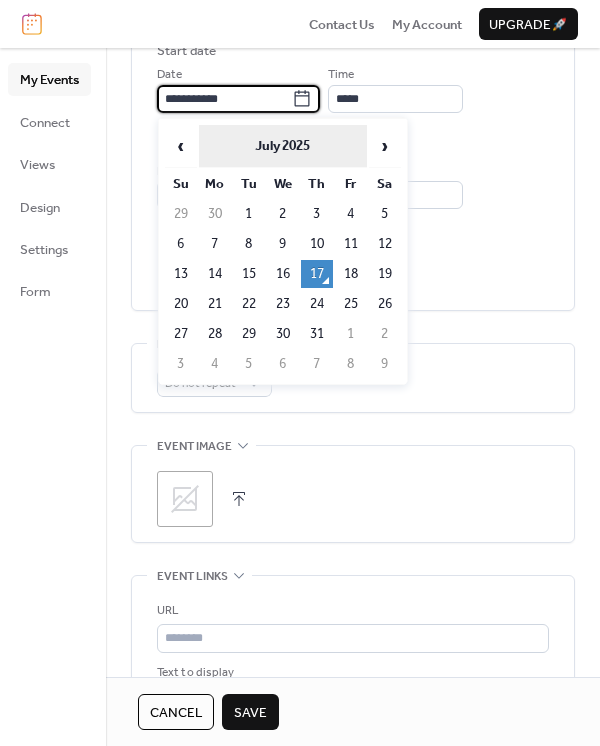 click on "July 2025" at bounding box center [283, 146] 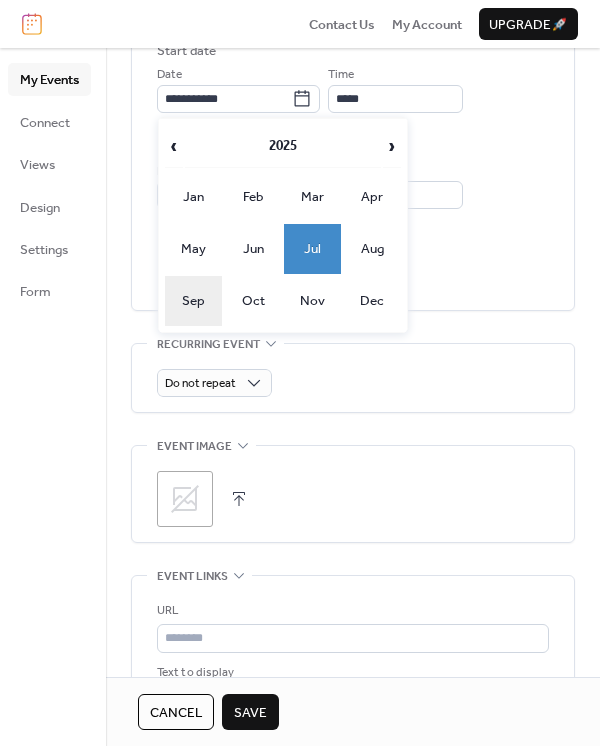 click on "Sep" at bounding box center [194, 301] 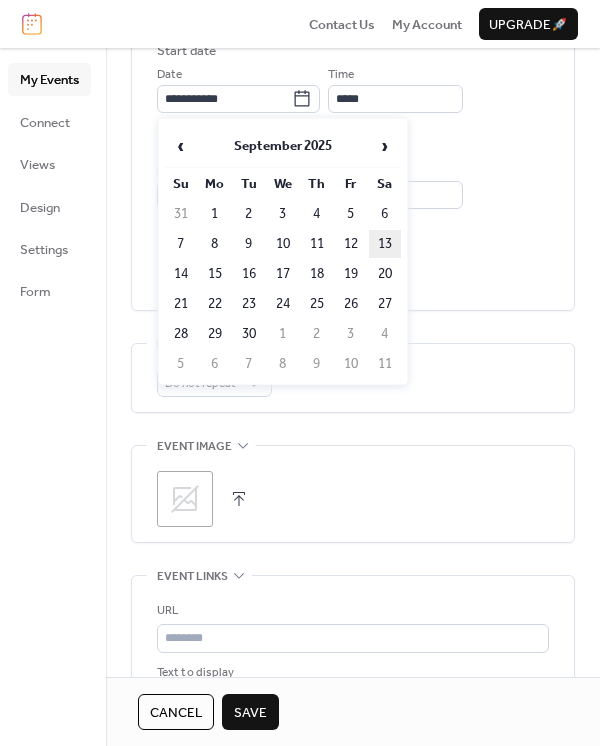 click on "13" at bounding box center (385, 244) 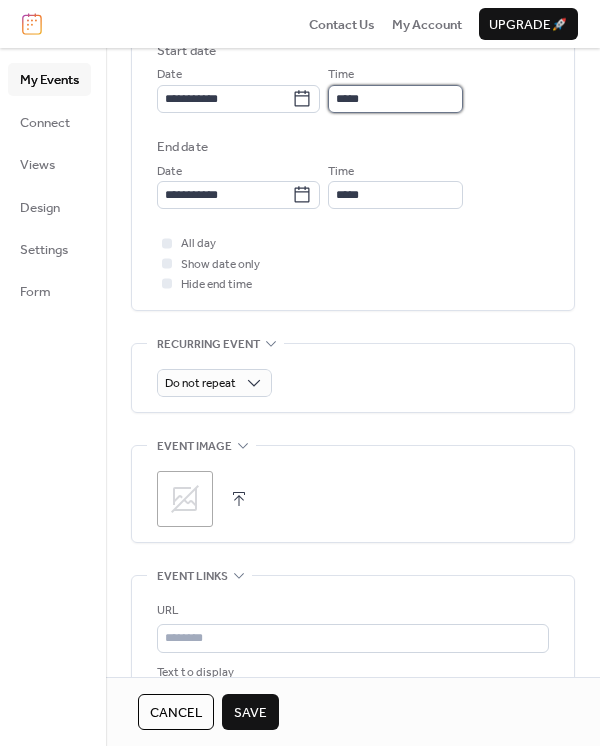 click on "*****" at bounding box center (395, 99) 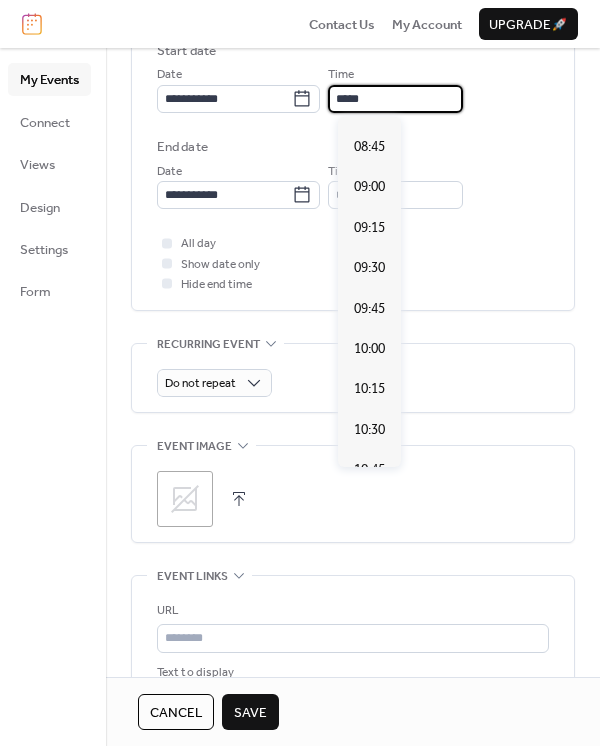 scroll, scrollTop: 1292, scrollLeft: 0, axis: vertical 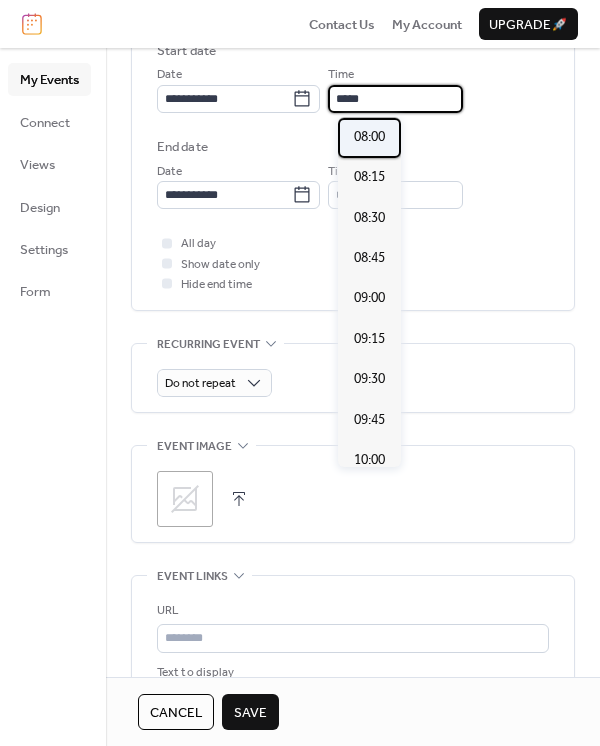 click on "08:00" at bounding box center [369, 138] 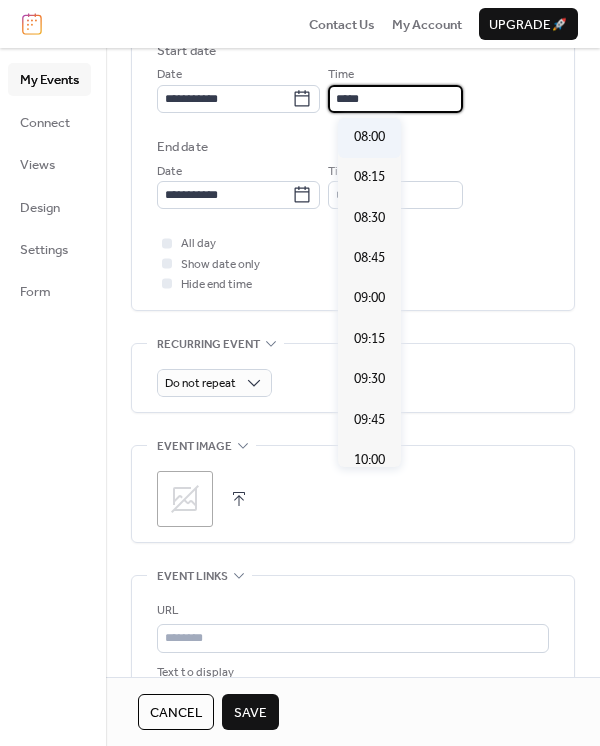 type on "*****" 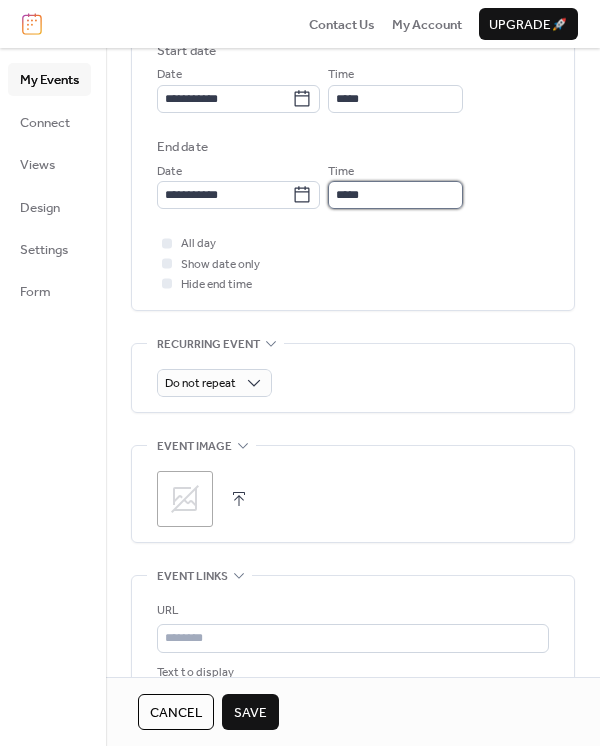 click on "*****" at bounding box center (395, 195) 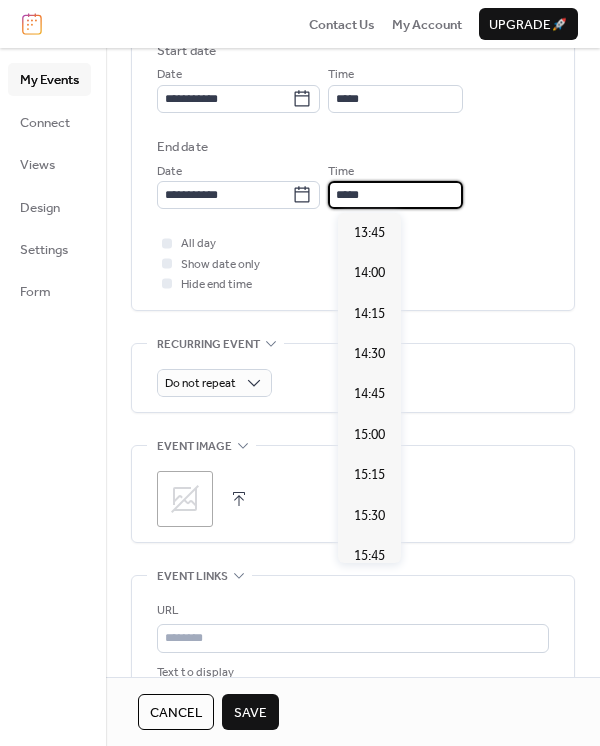 scroll, scrollTop: 1000, scrollLeft: 0, axis: vertical 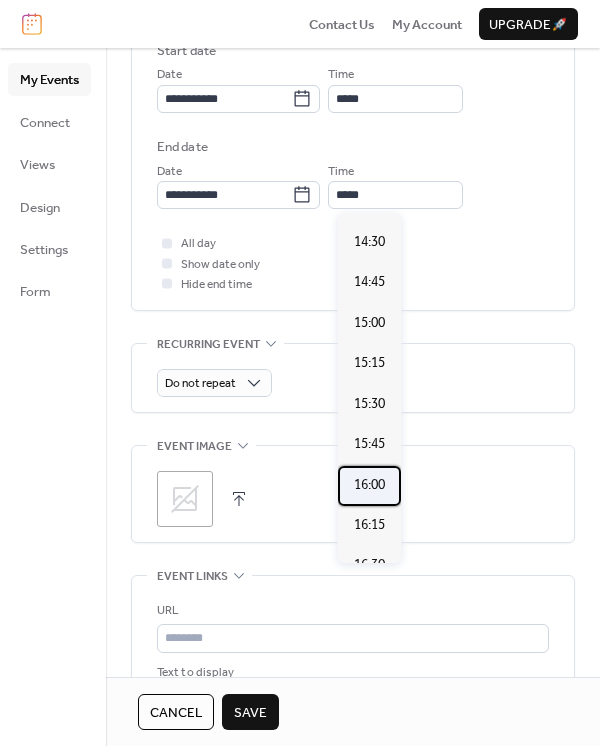 click on "16:00" at bounding box center [369, 485] 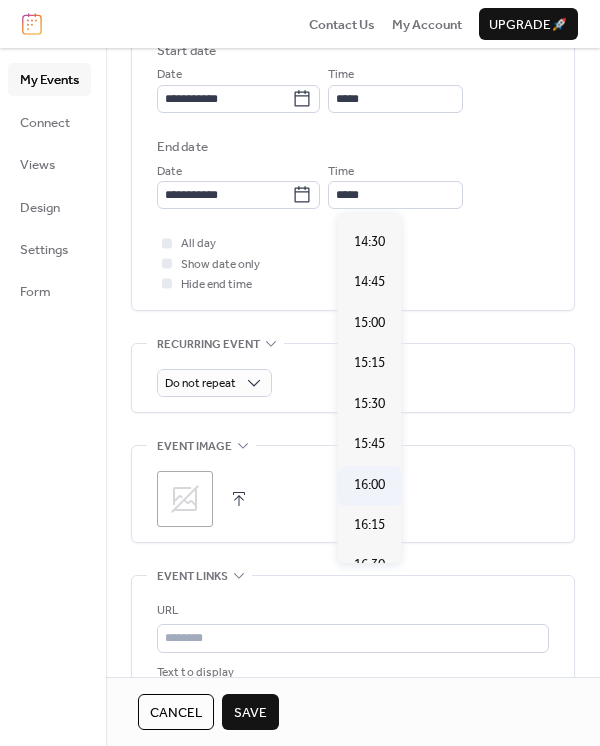 type on "*****" 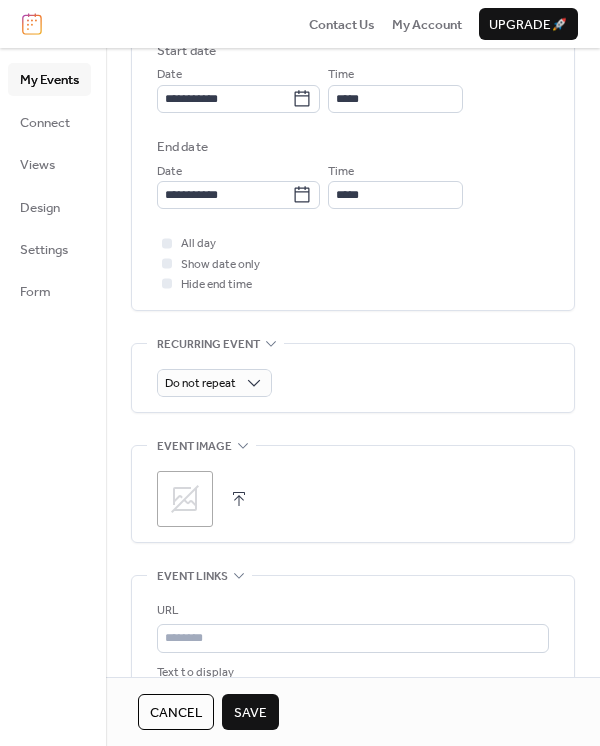 scroll, scrollTop: 777, scrollLeft: 0, axis: vertical 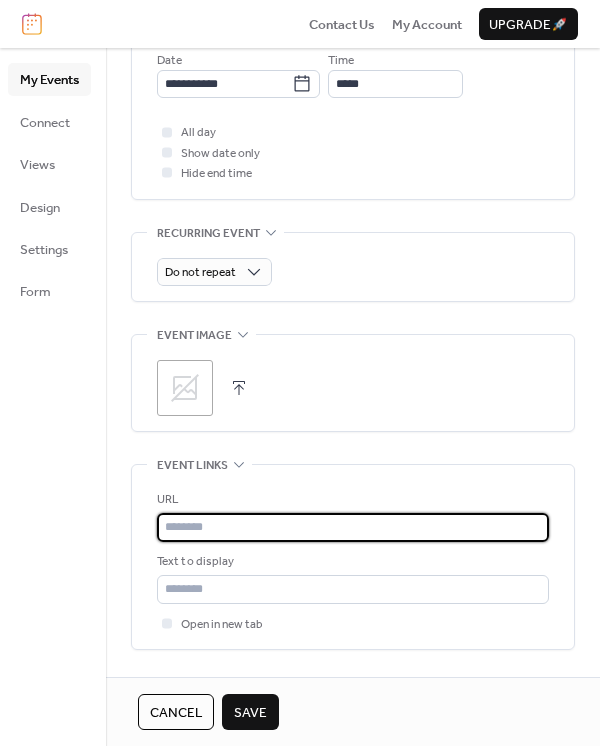 click at bounding box center (353, 527) 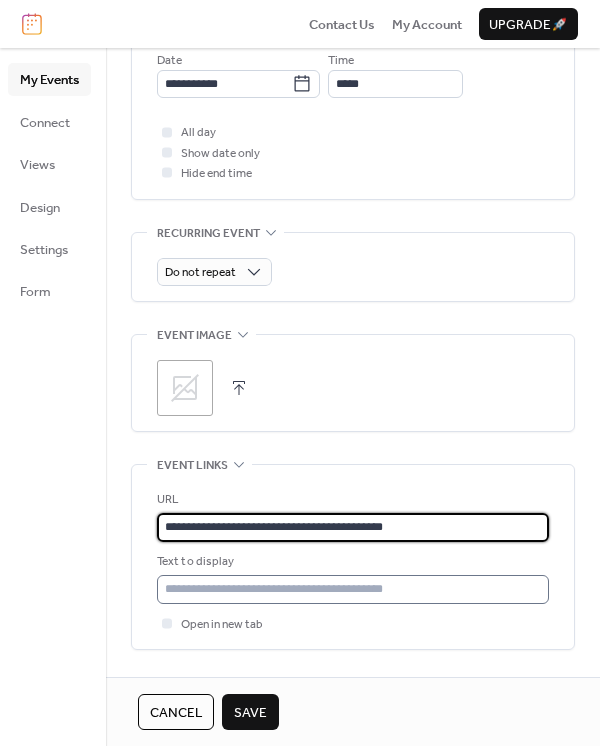 type on "**********" 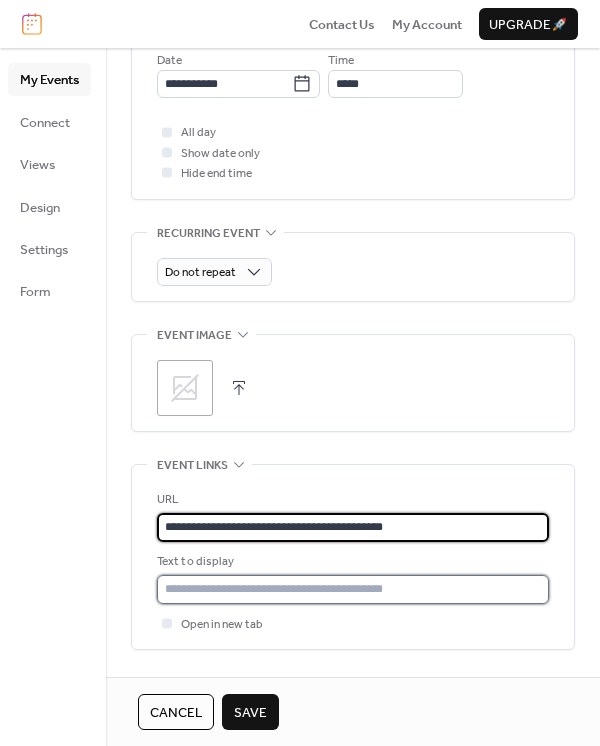 click at bounding box center (353, 589) 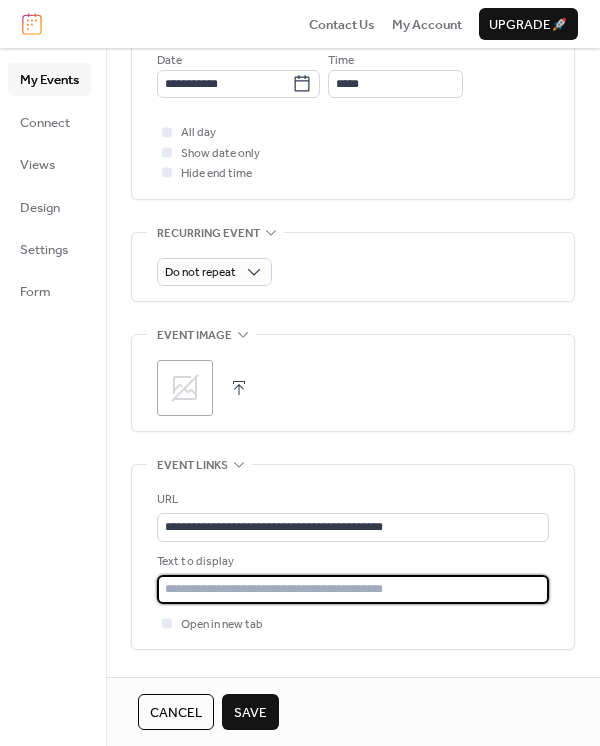 type on "**********" 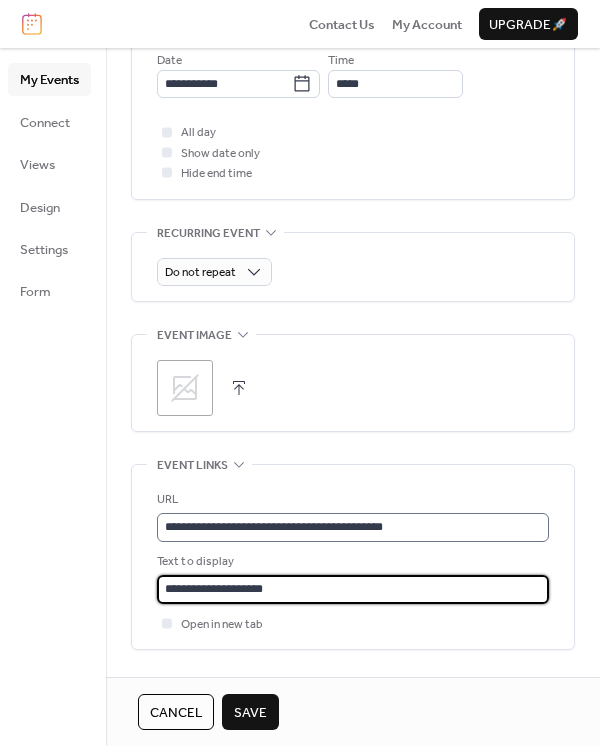 scroll, scrollTop: 1, scrollLeft: 0, axis: vertical 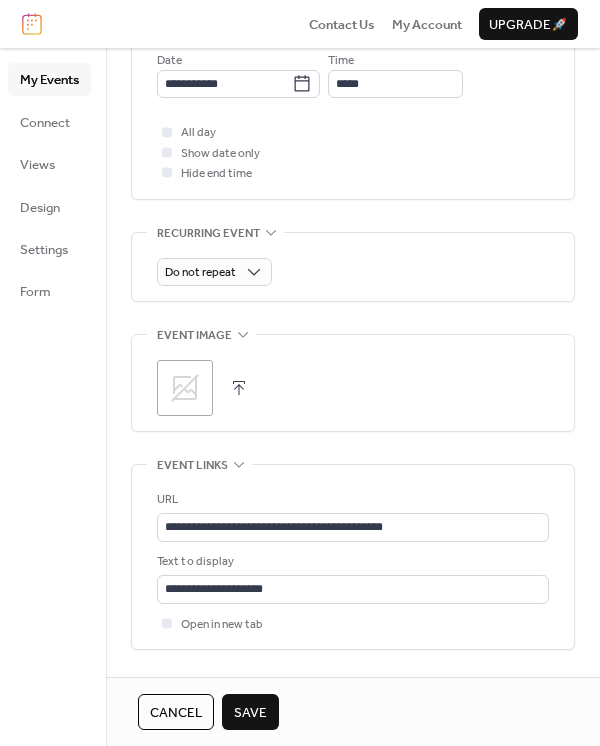 click on "Save" at bounding box center (250, 713) 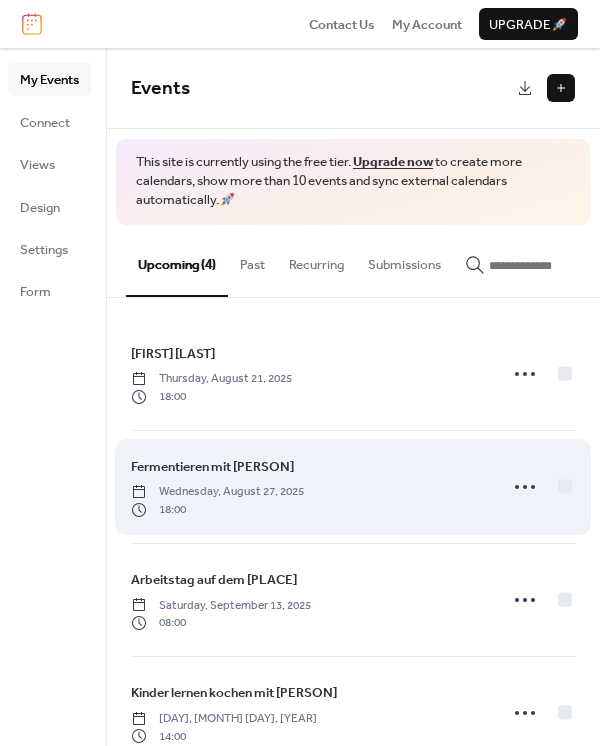 scroll, scrollTop: 47, scrollLeft: 0, axis: vertical 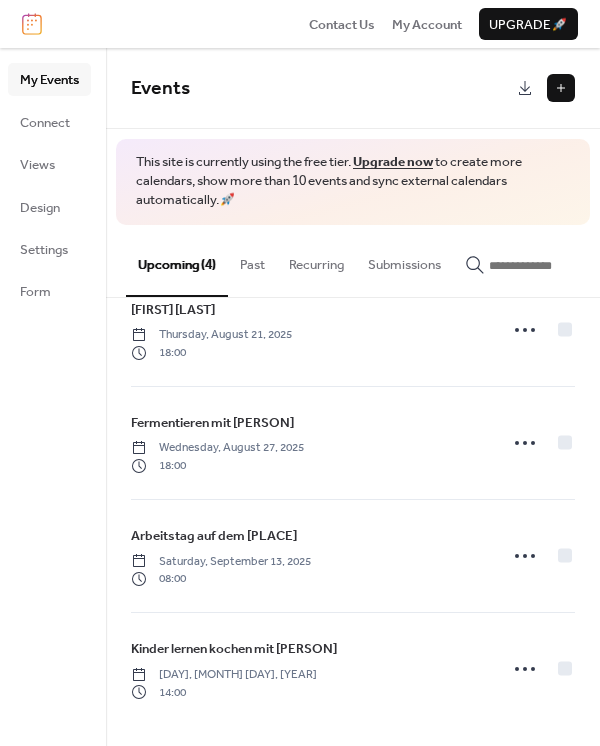 click at bounding box center (561, 88) 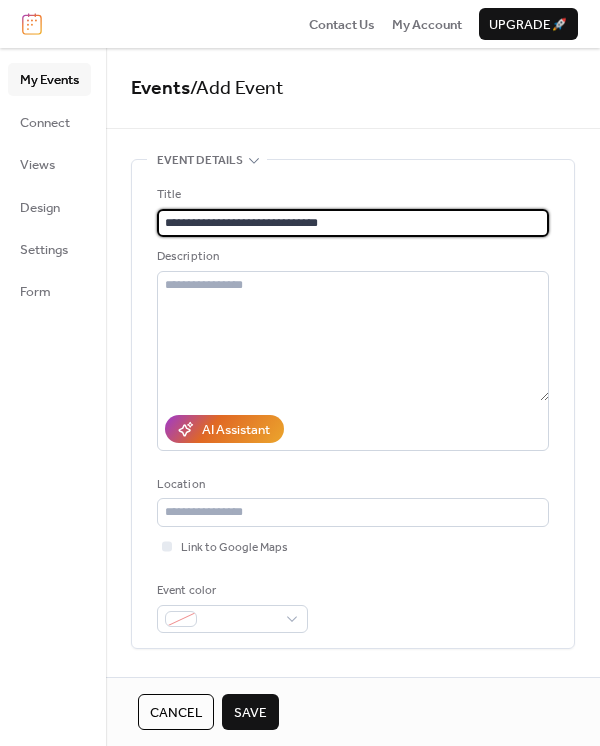 type on "**********" 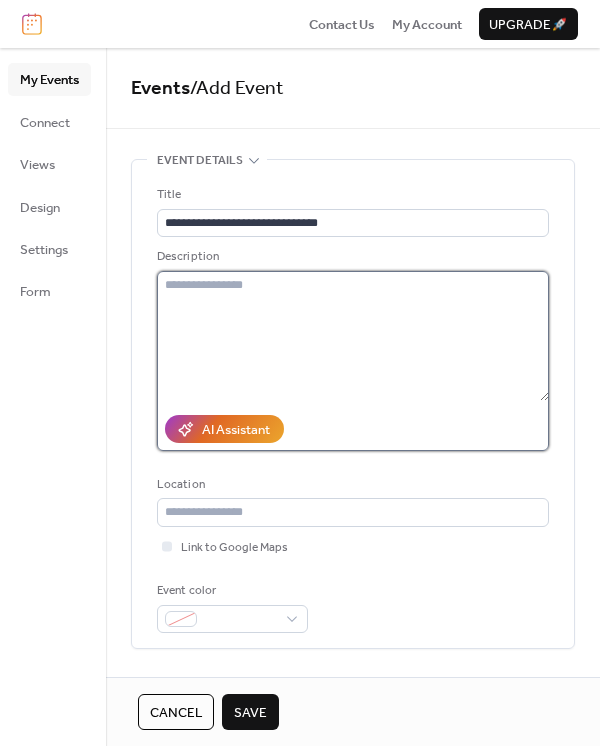 click at bounding box center (353, 336) 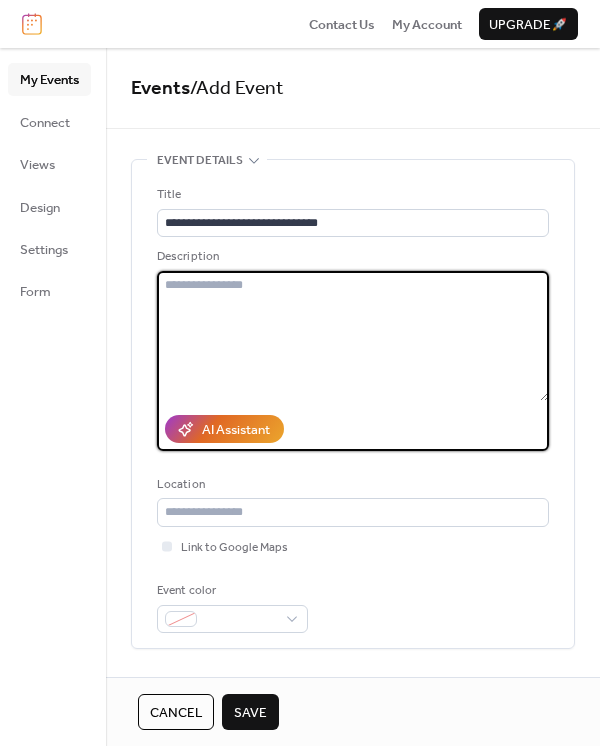 paste on "**********" 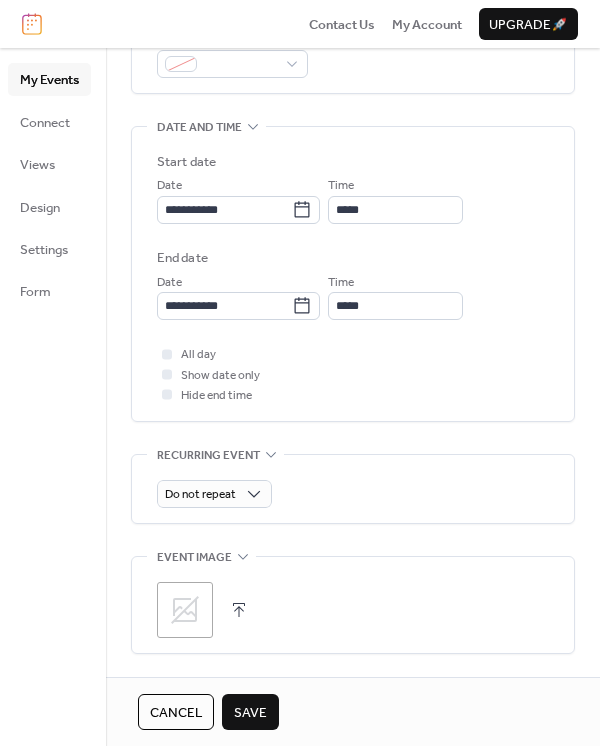 scroll, scrollTop: 888, scrollLeft: 0, axis: vertical 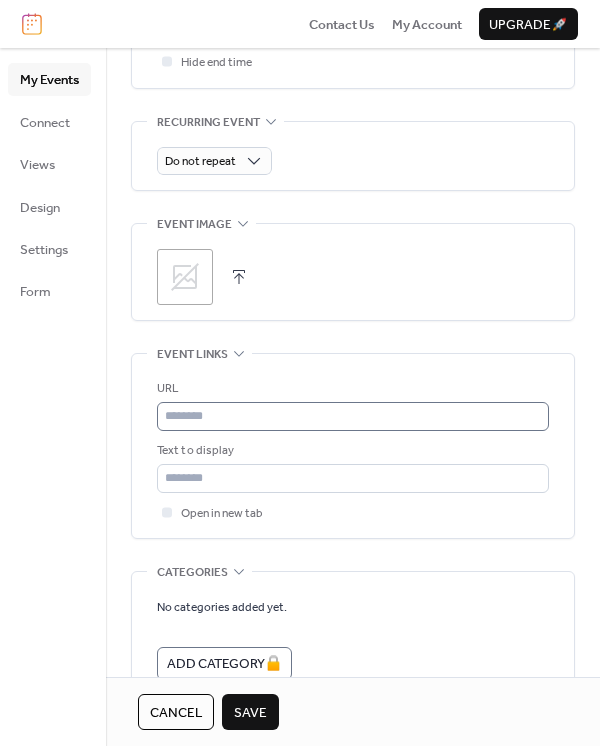 type on "**********" 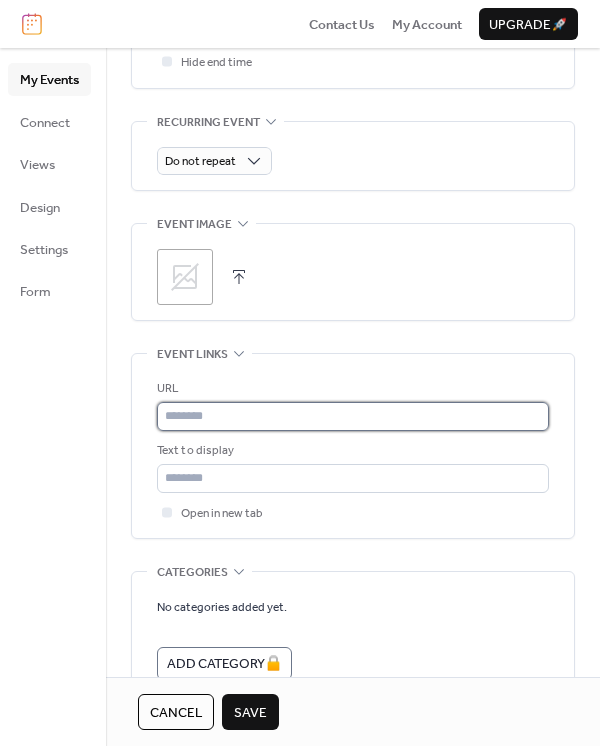 click at bounding box center [353, 416] 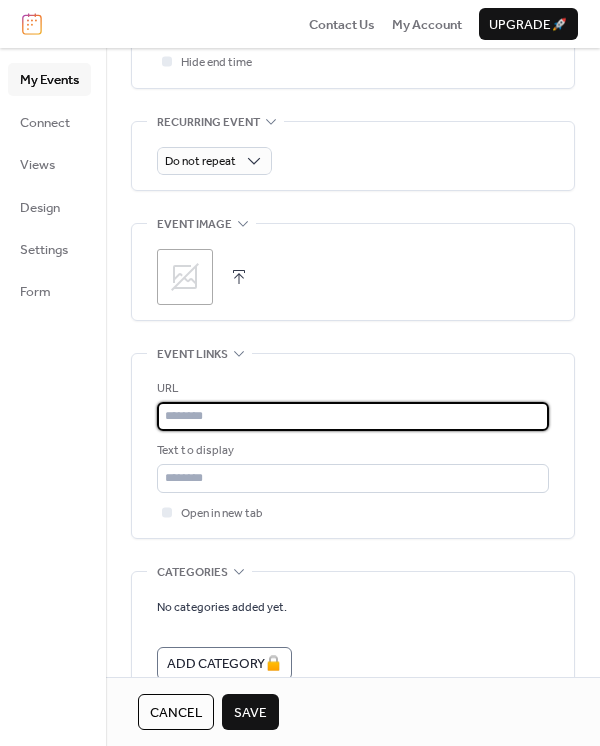 paste on "**********" 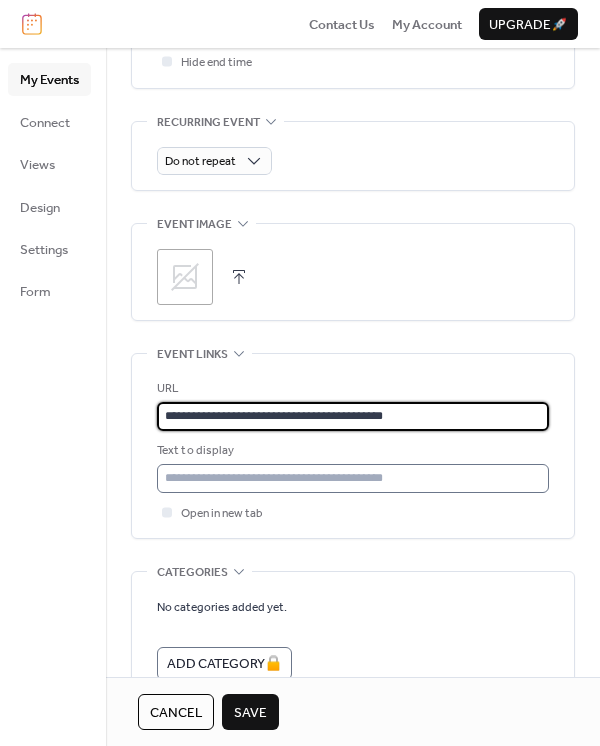 type on "**********" 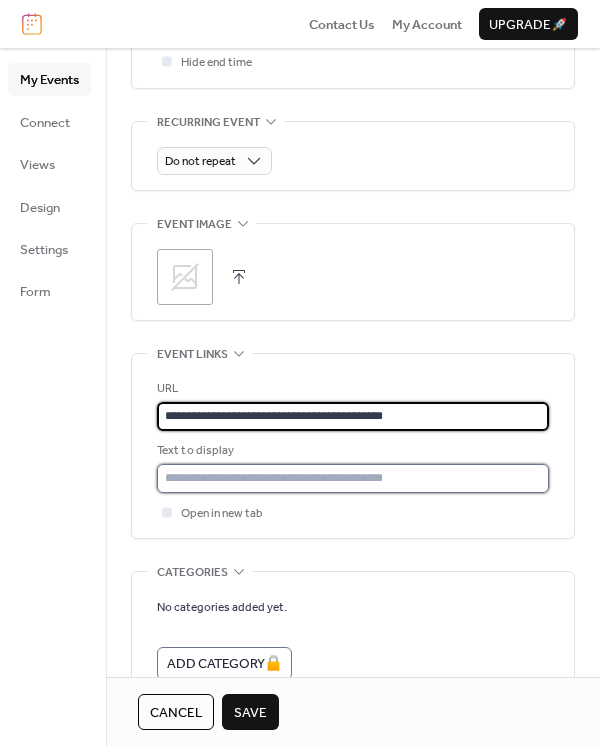 click at bounding box center [353, 478] 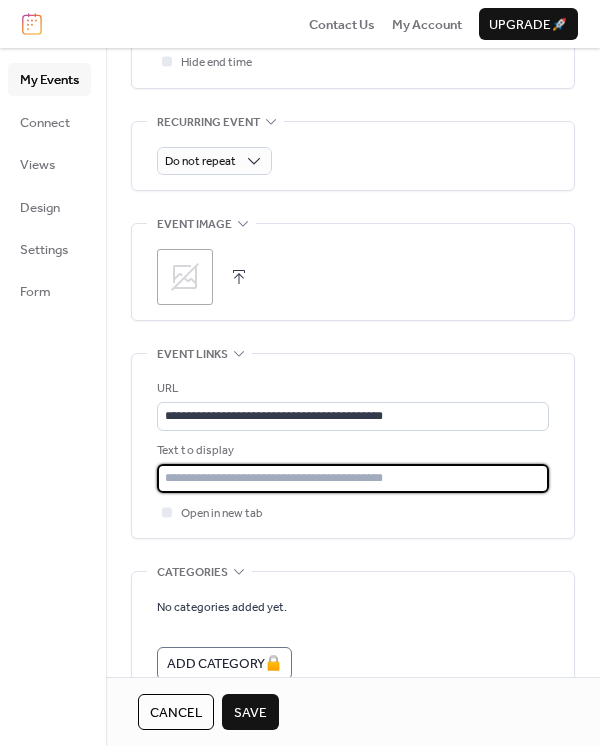 type on "**********" 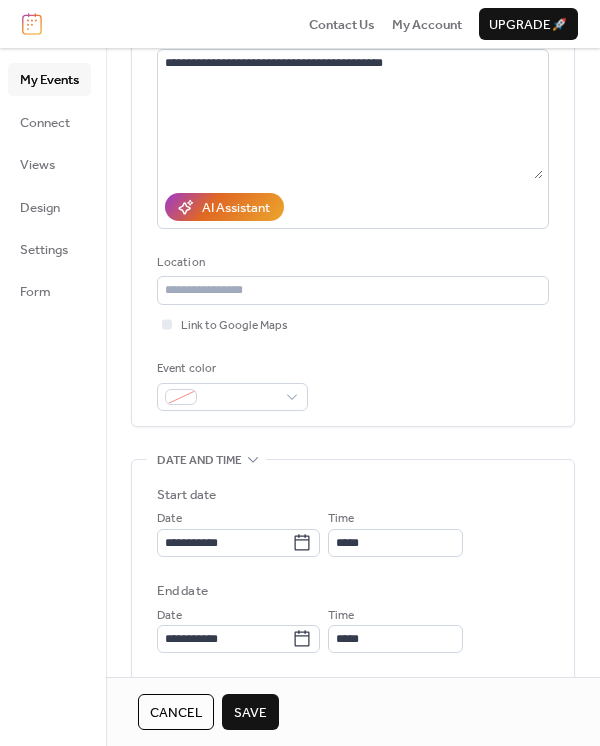 scroll, scrollTop: 111, scrollLeft: 0, axis: vertical 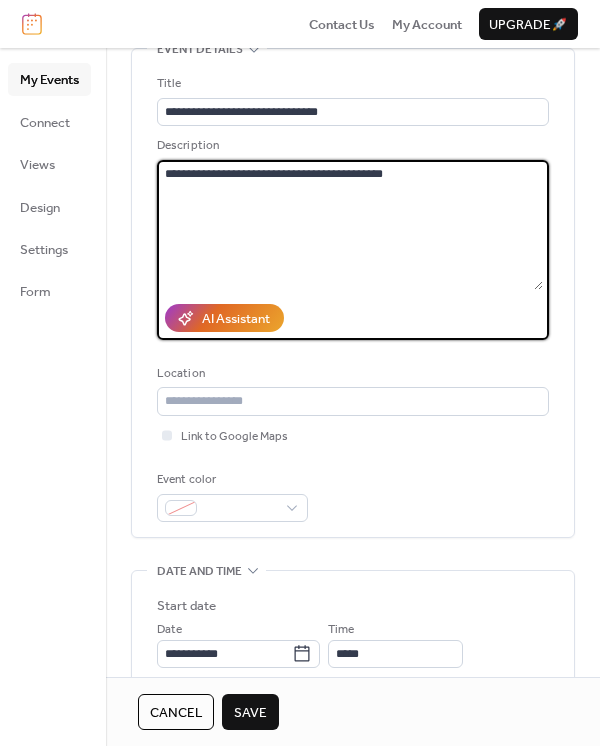 drag, startPoint x: 442, startPoint y: 174, endPoint x: -2, endPoint y: 98, distance: 450.45755 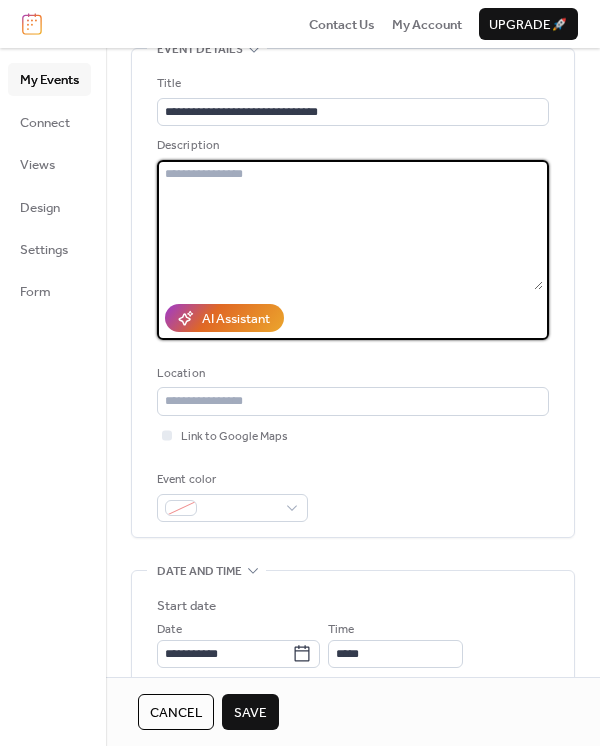 paste on "**********" 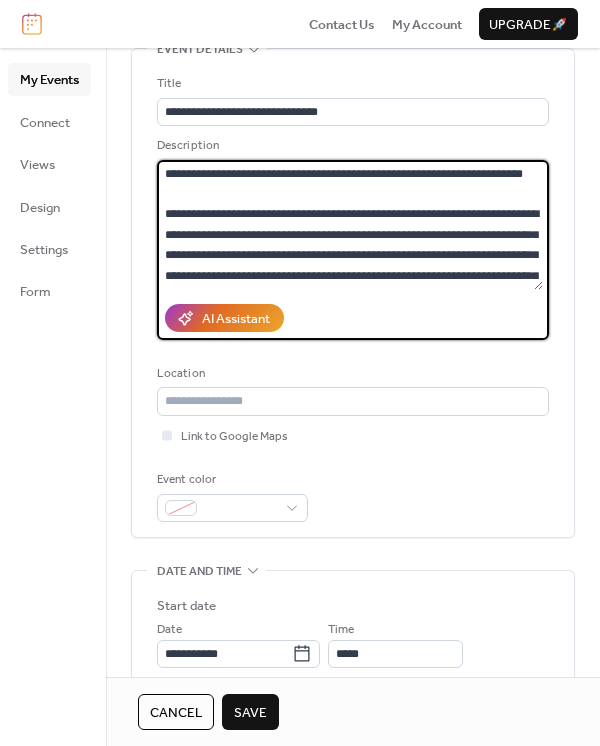 scroll, scrollTop: 78, scrollLeft: 0, axis: vertical 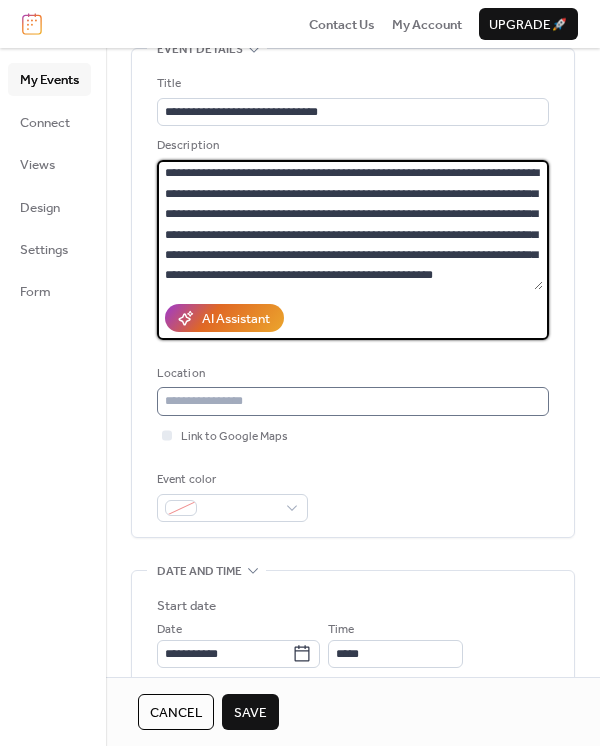 type on "**********" 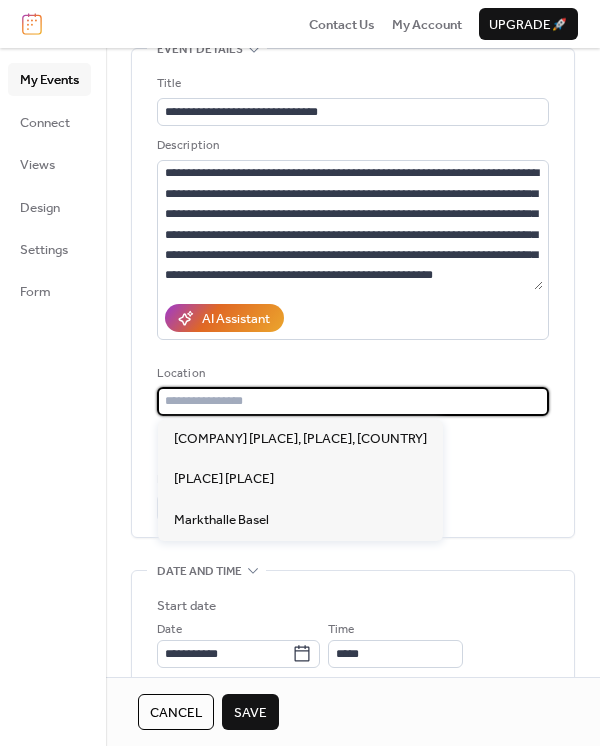 click at bounding box center (353, 401) 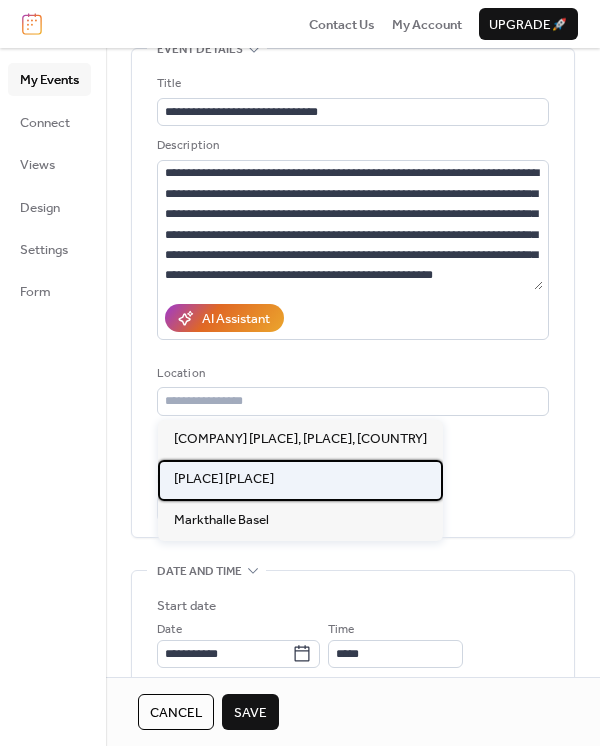 click on "[PLACE] [PLACE]" at bounding box center (224, 479) 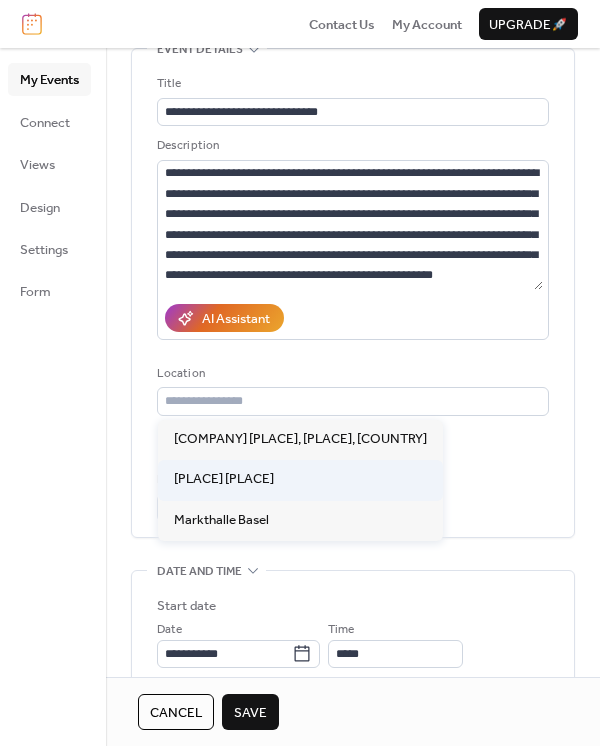 type on "**********" 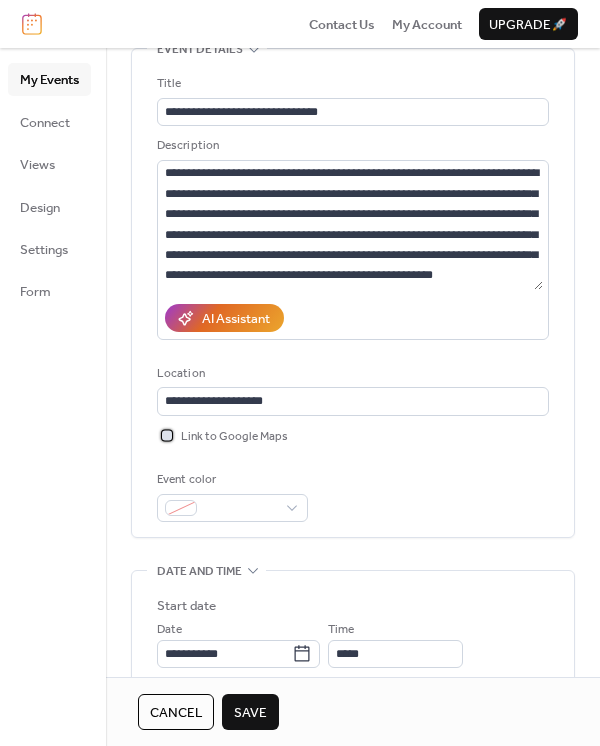 click on "Link to Google Maps" at bounding box center (234, 437) 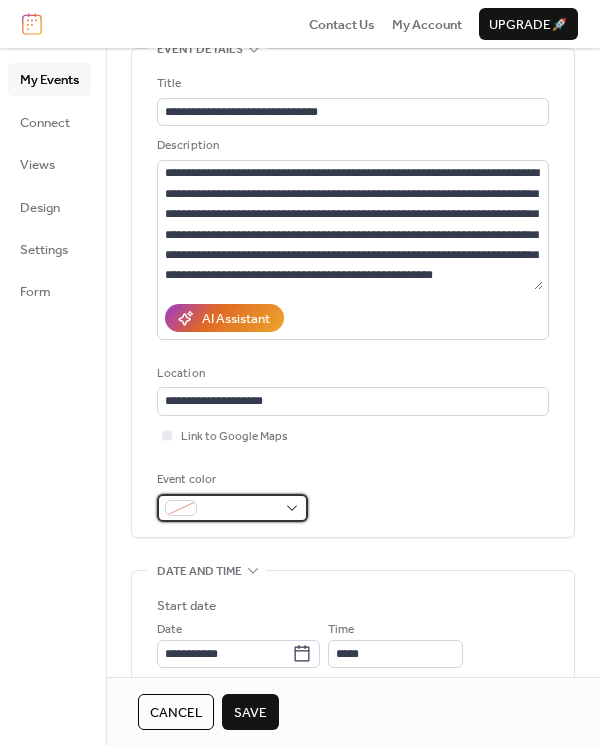 click at bounding box center (240, 509) 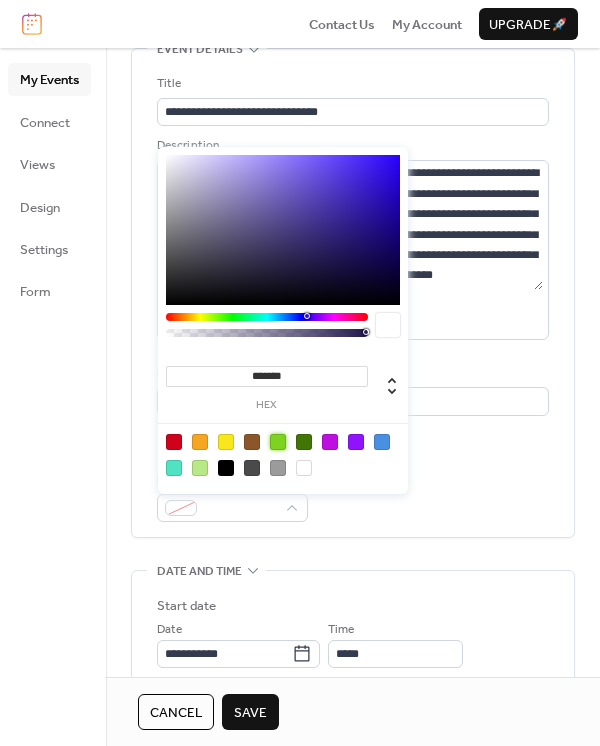 click at bounding box center [278, 442] 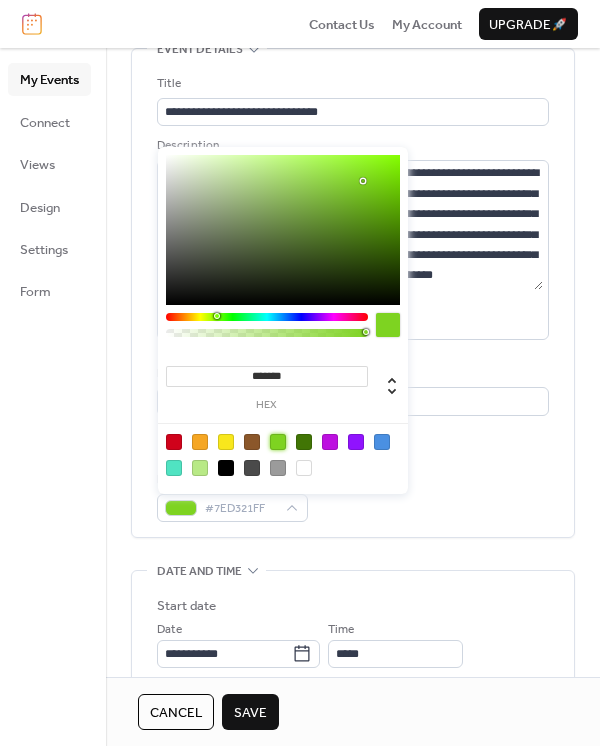 scroll, scrollTop: 333, scrollLeft: 0, axis: vertical 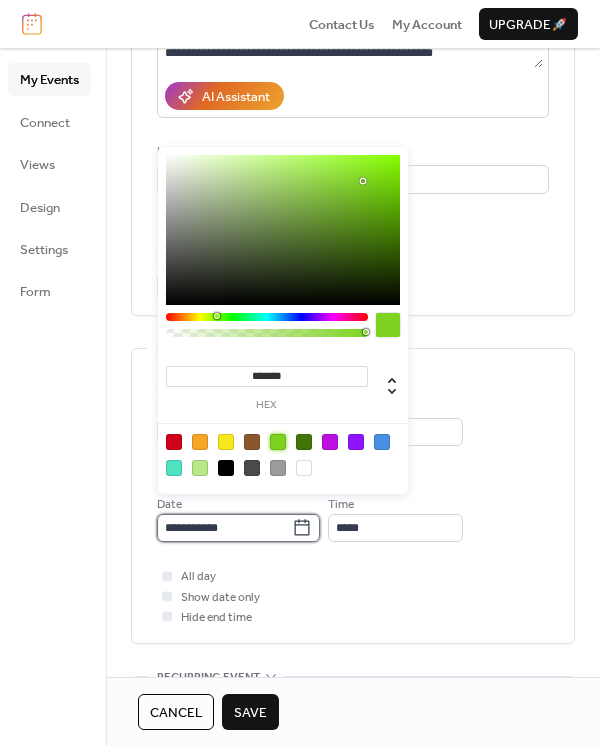 click on "**********" at bounding box center (224, 528) 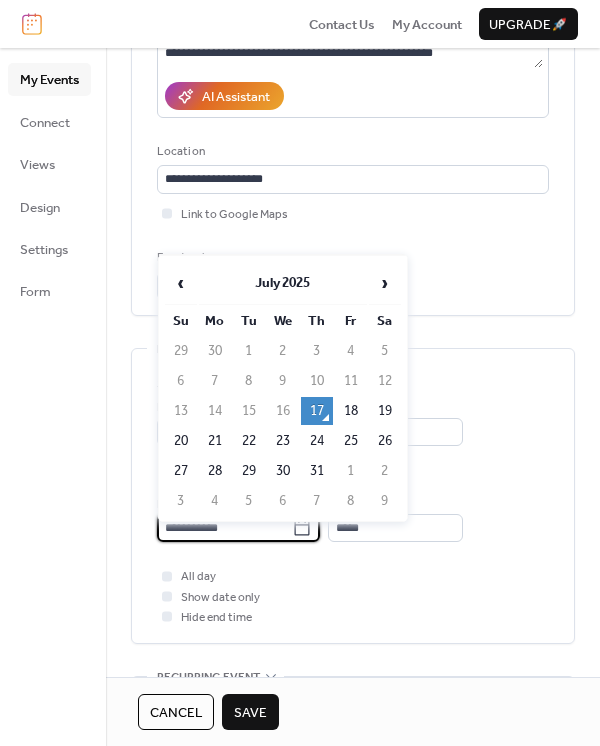 click 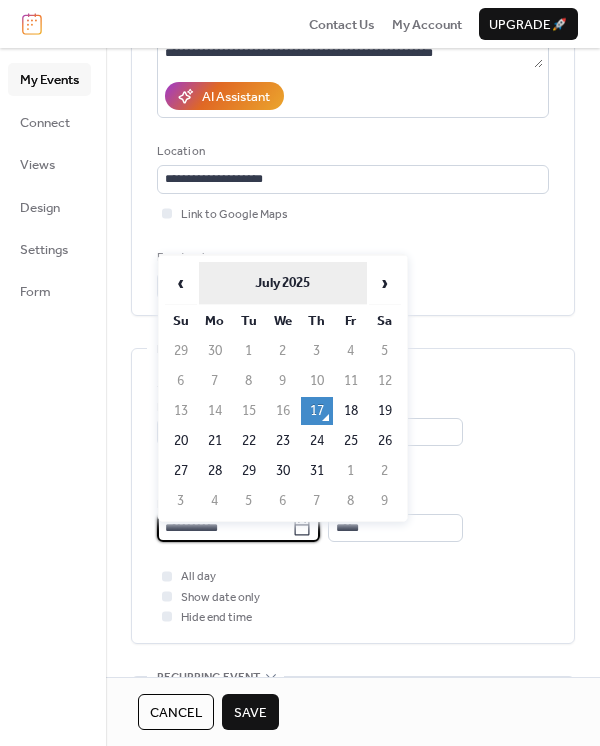 click on "July 2025" at bounding box center [283, 283] 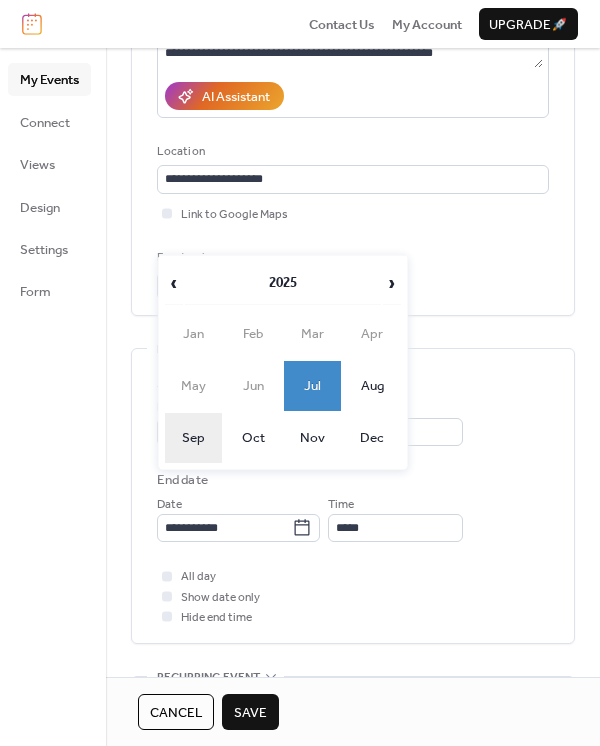 click on "Sep" at bounding box center (194, 438) 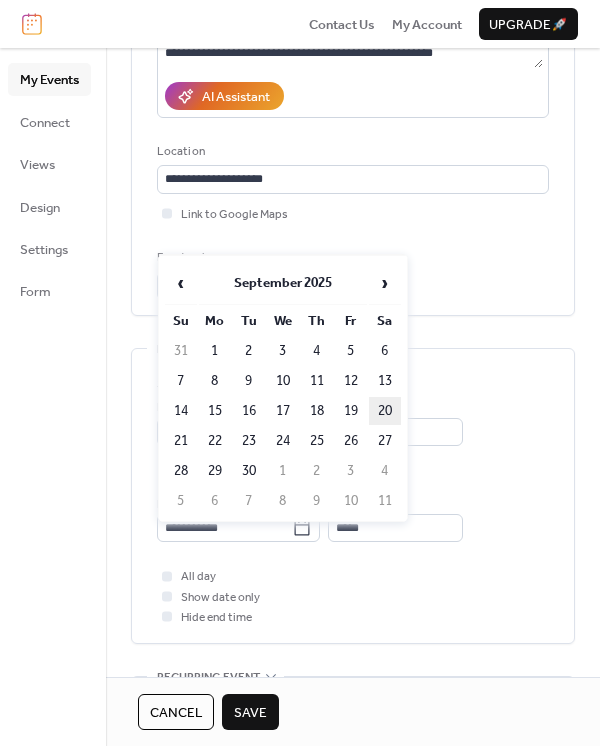 click on "20" at bounding box center [385, 411] 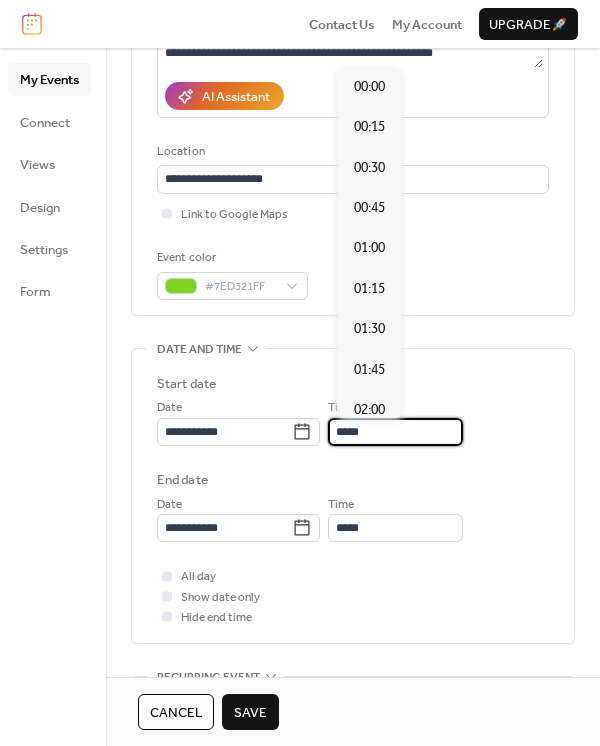 click on "*****" at bounding box center [395, 432] 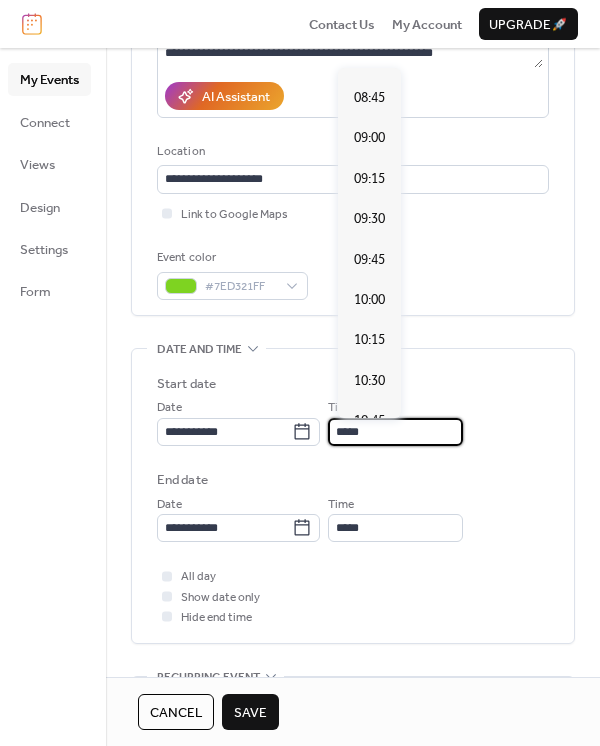 scroll, scrollTop: 1292, scrollLeft: 0, axis: vertical 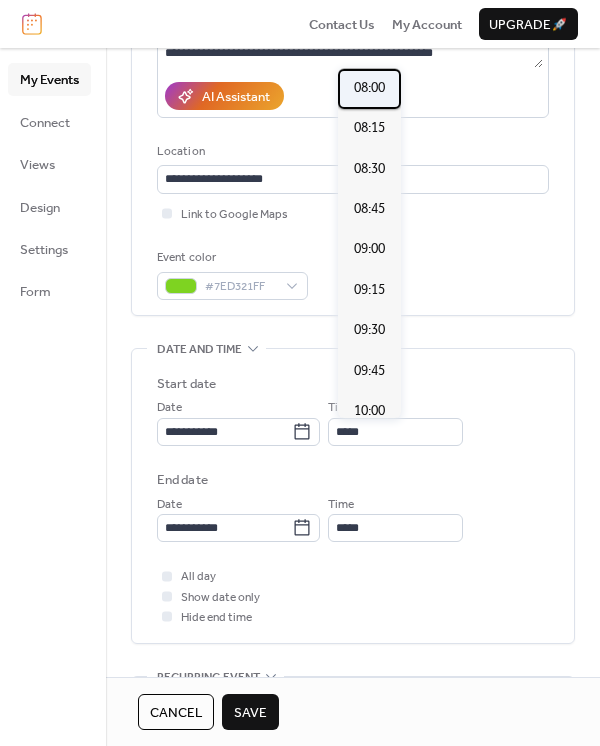 click on "08:00" at bounding box center [369, 88] 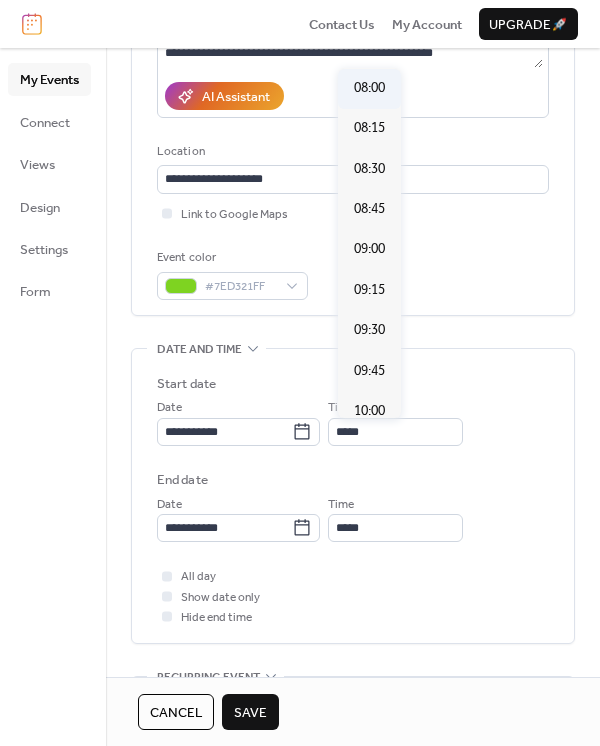 type on "*****" 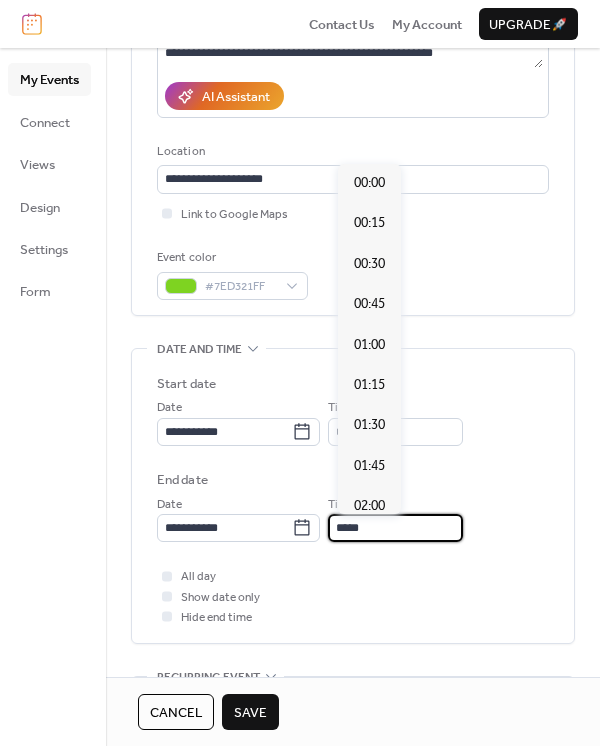 click on "*****" at bounding box center (395, 528) 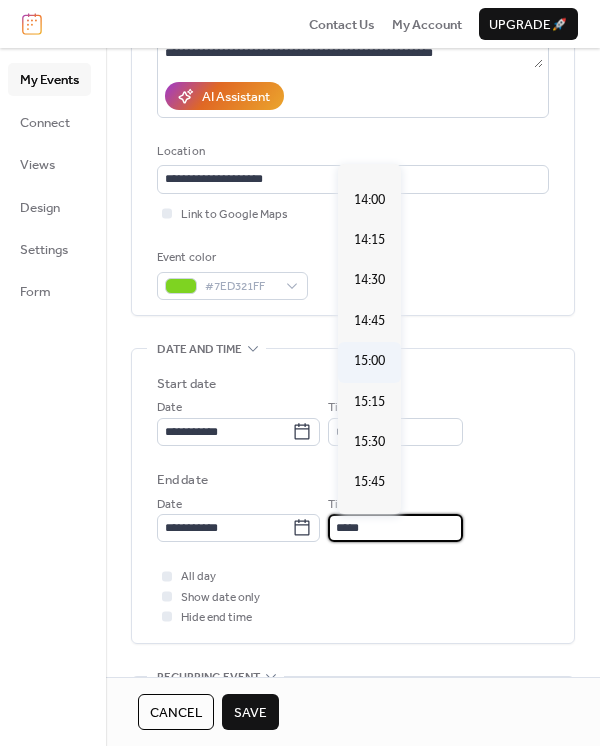 scroll, scrollTop: 2468, scrollLeft: 0, axis: vertical 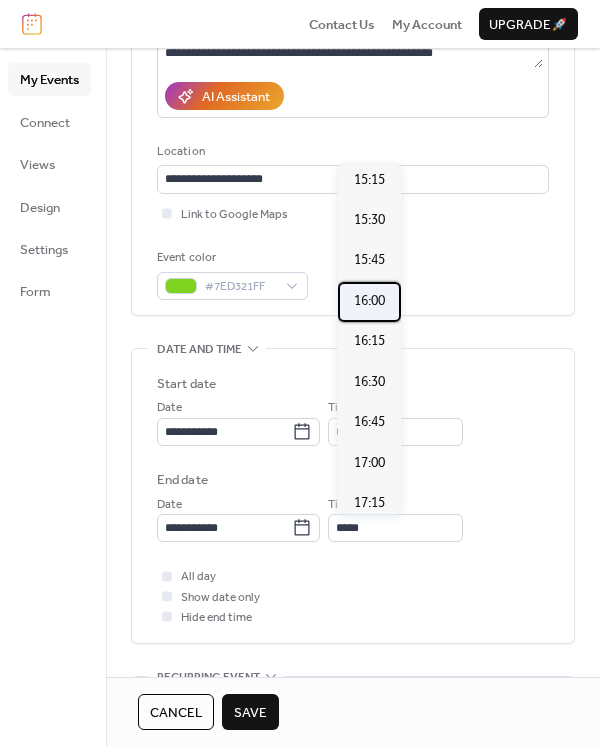 click on "16:00" at bounding box center [369, 302] 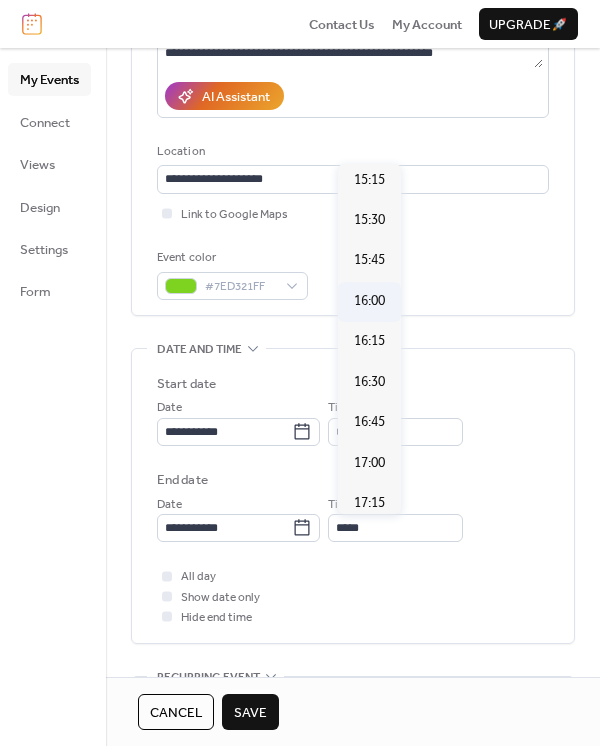 type on "*****" 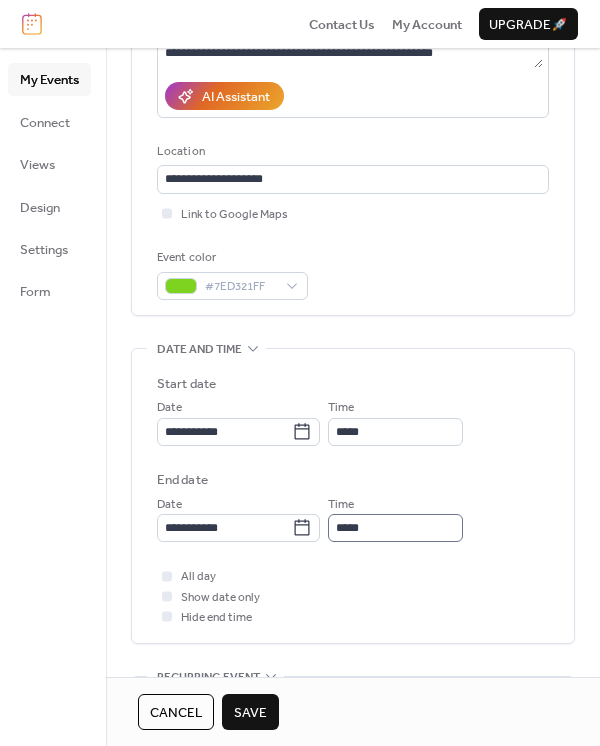 scroll, scrollTop: 1, scrollLeft: 0, axis: vertical 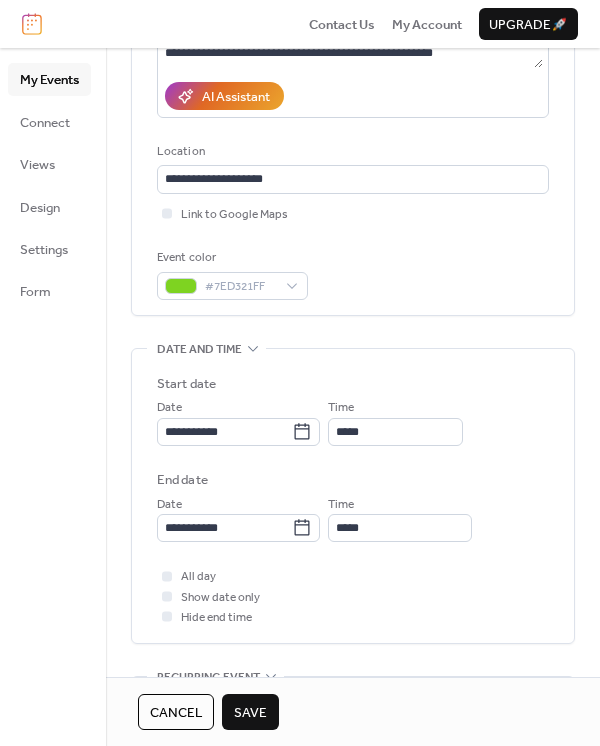 click on "Save" at bounding box center (250, 713) 